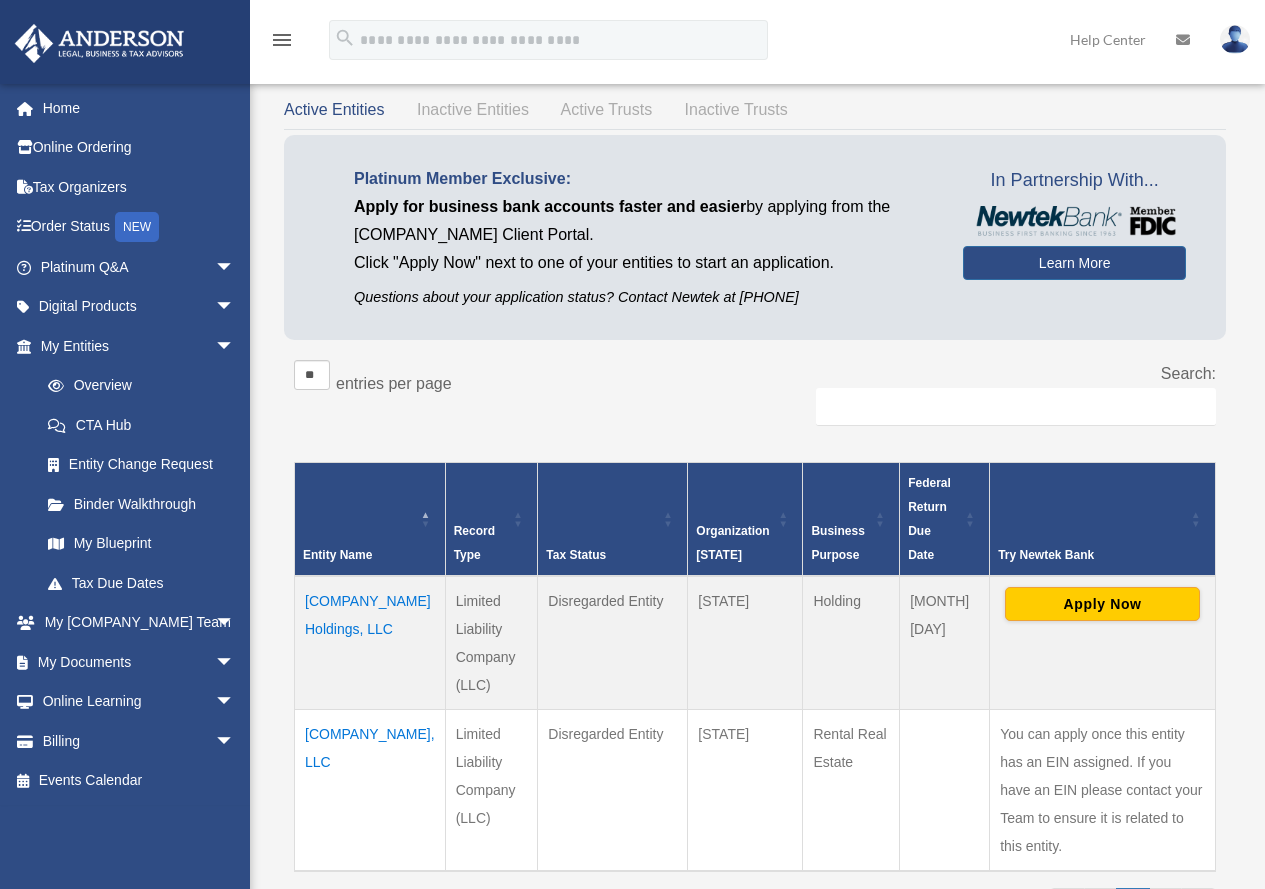 scroll, scrollTop: 200, scrollLeft: 0, axis: vertical 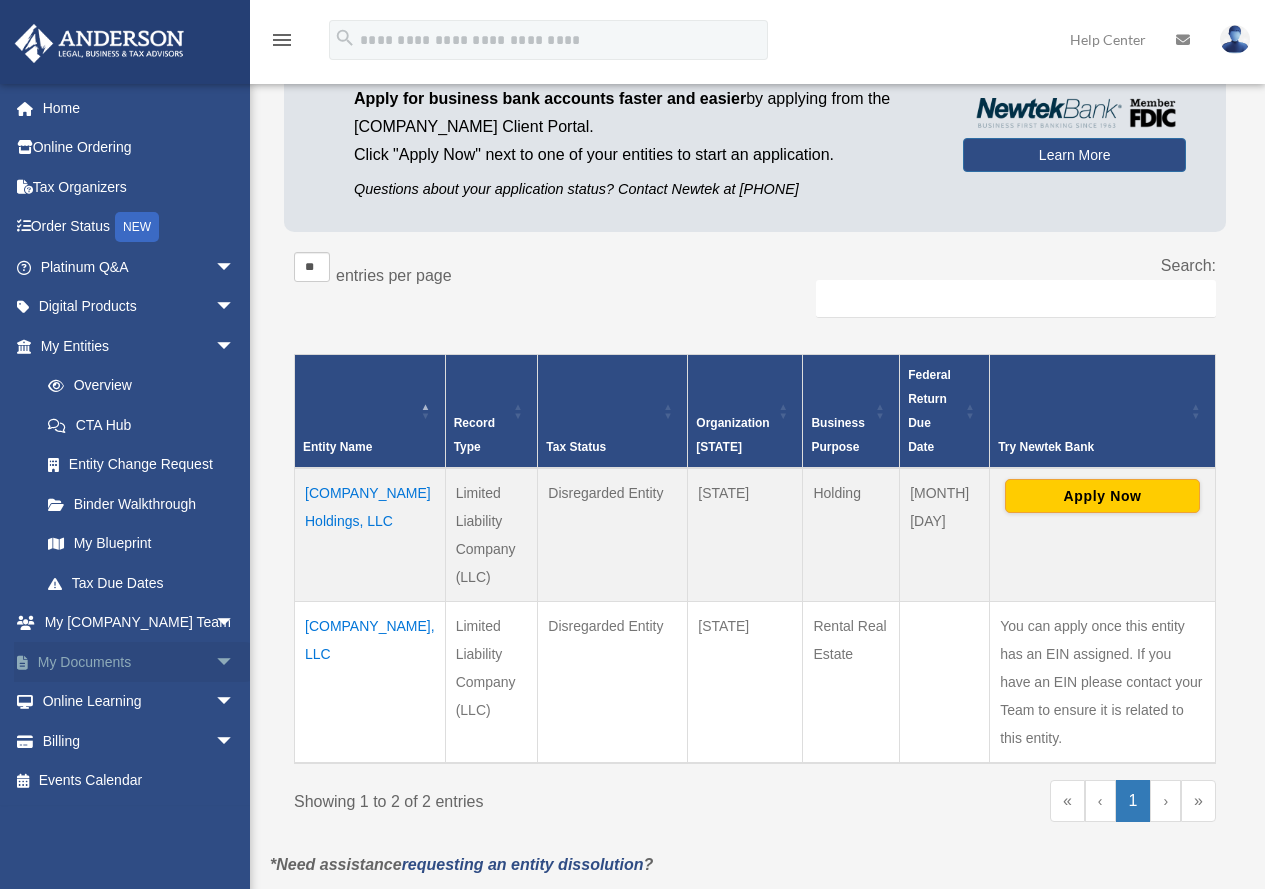 click on "My Documents arrow_drop_down" at bounding box center [139, 662] 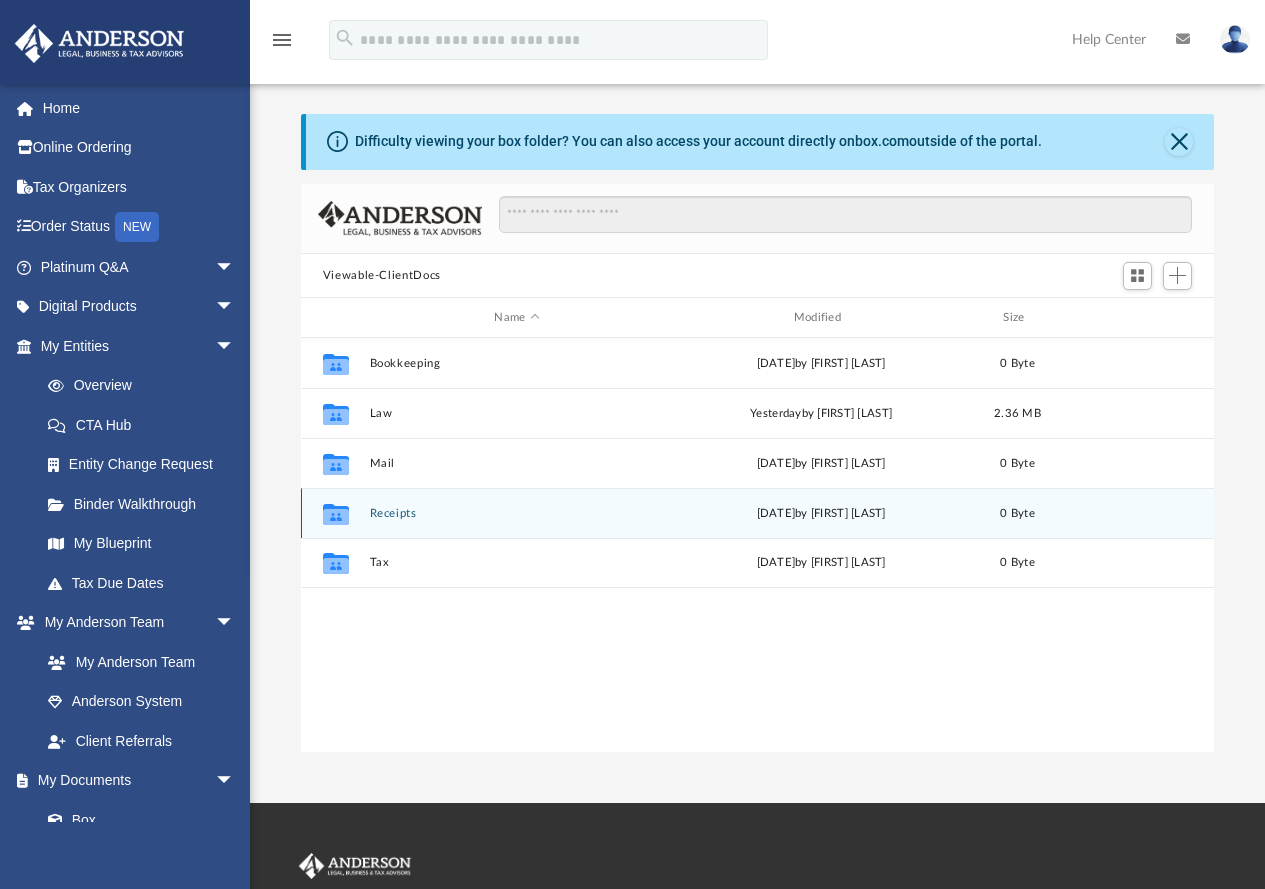 scroll, scrollTop: 16, scrollLeft: 16, axis: both 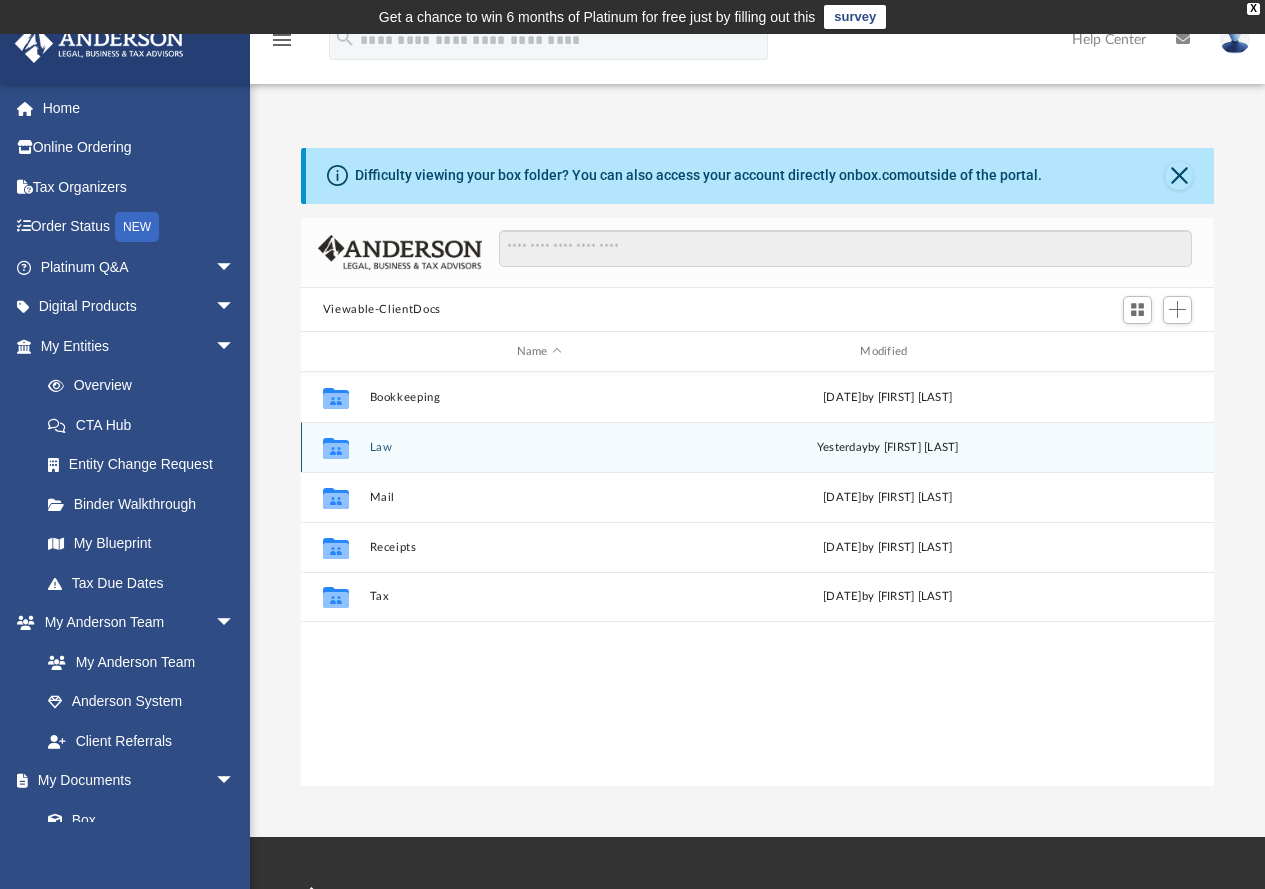 click on "Law" at bounding box center [539, 447] 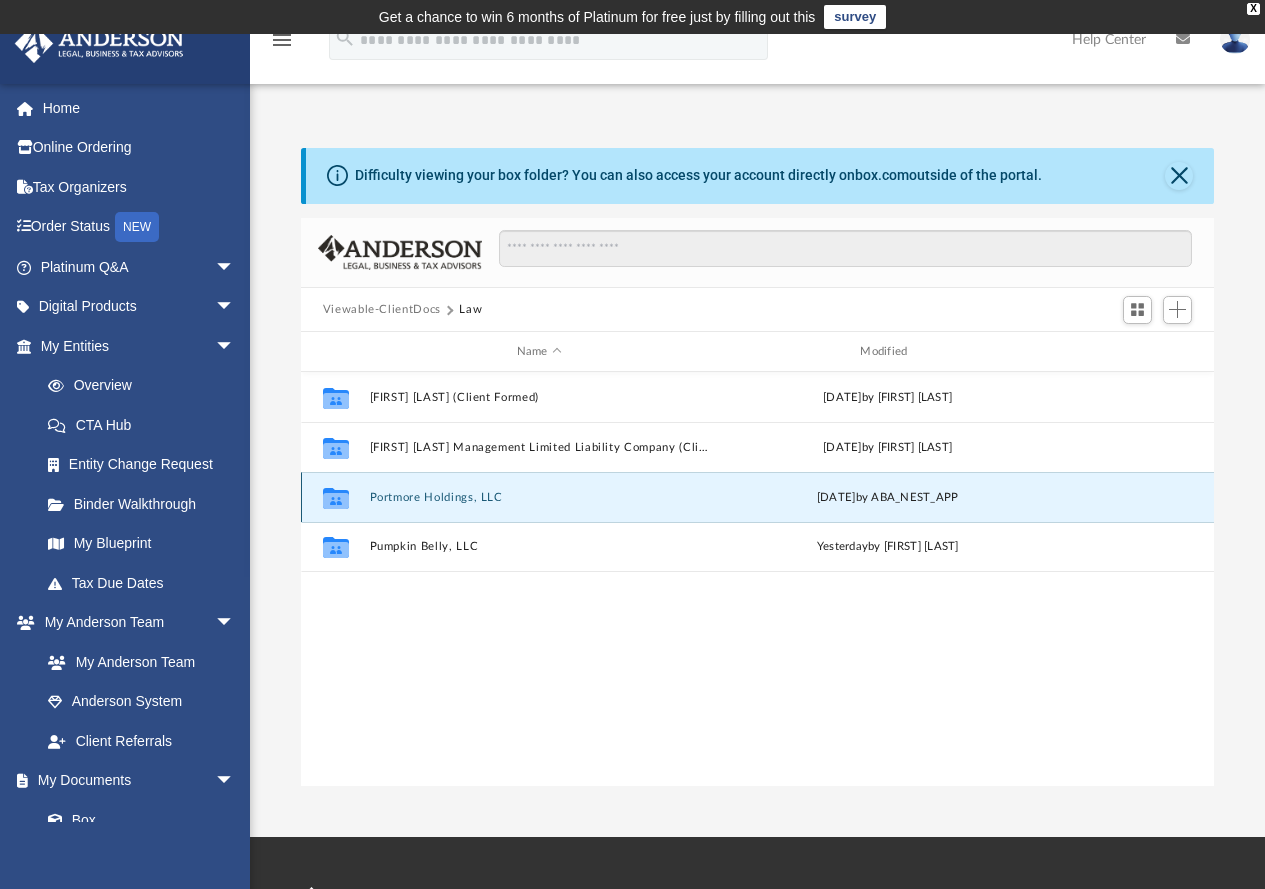 click on "Portmore Holdings, LLC" at bounding box center [539, 497] 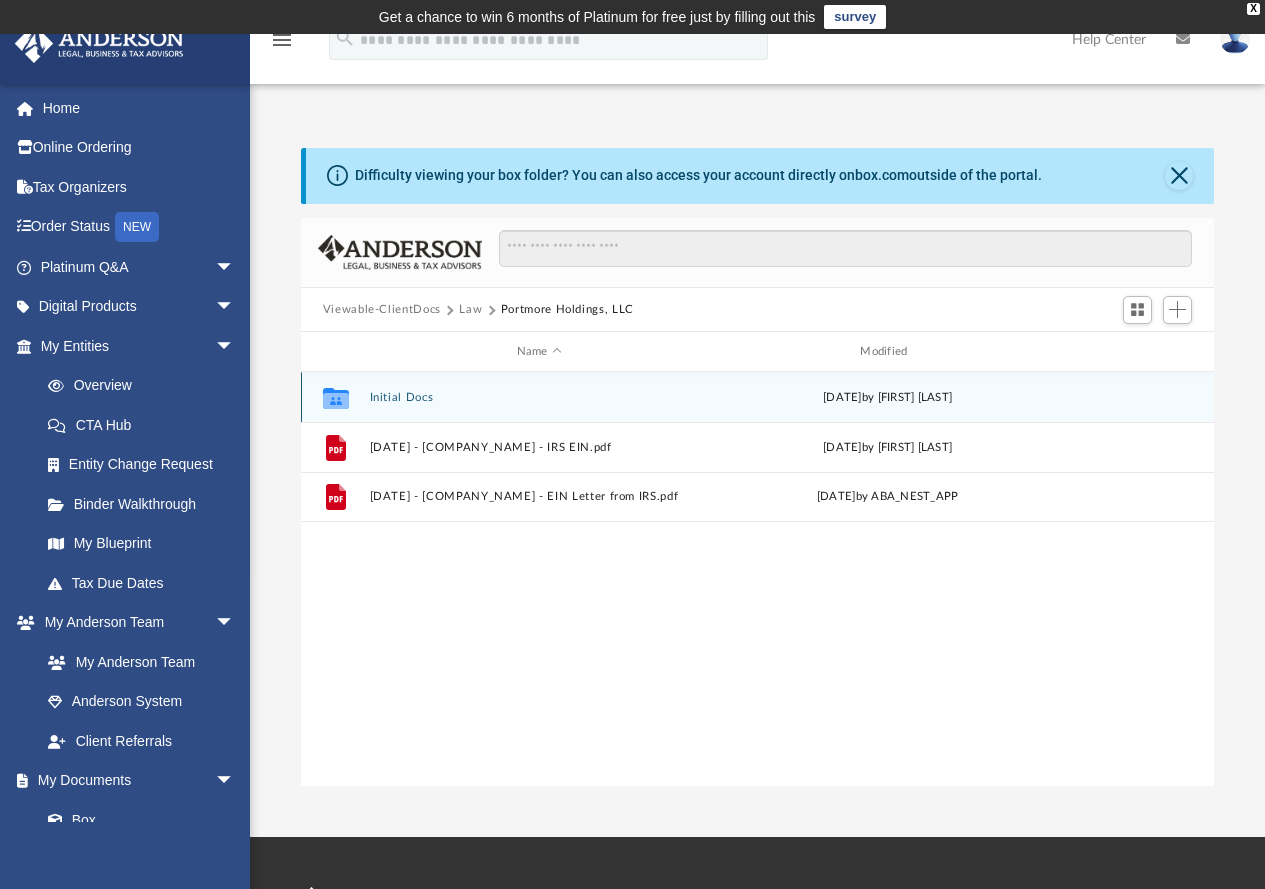 click on "Initial Docs" at bounding box center [539, 397] 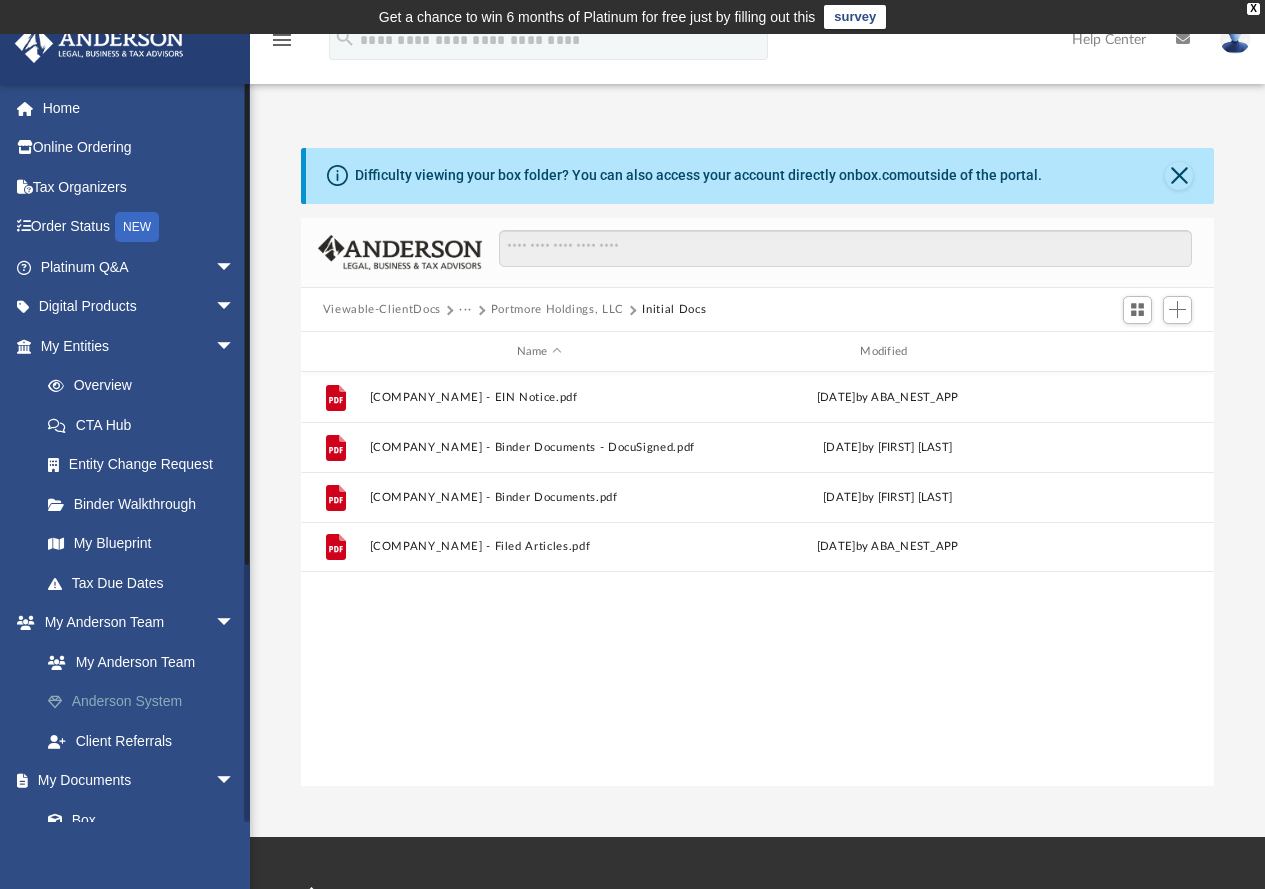 click on "Anderson System" at bounding box center [146, 702] 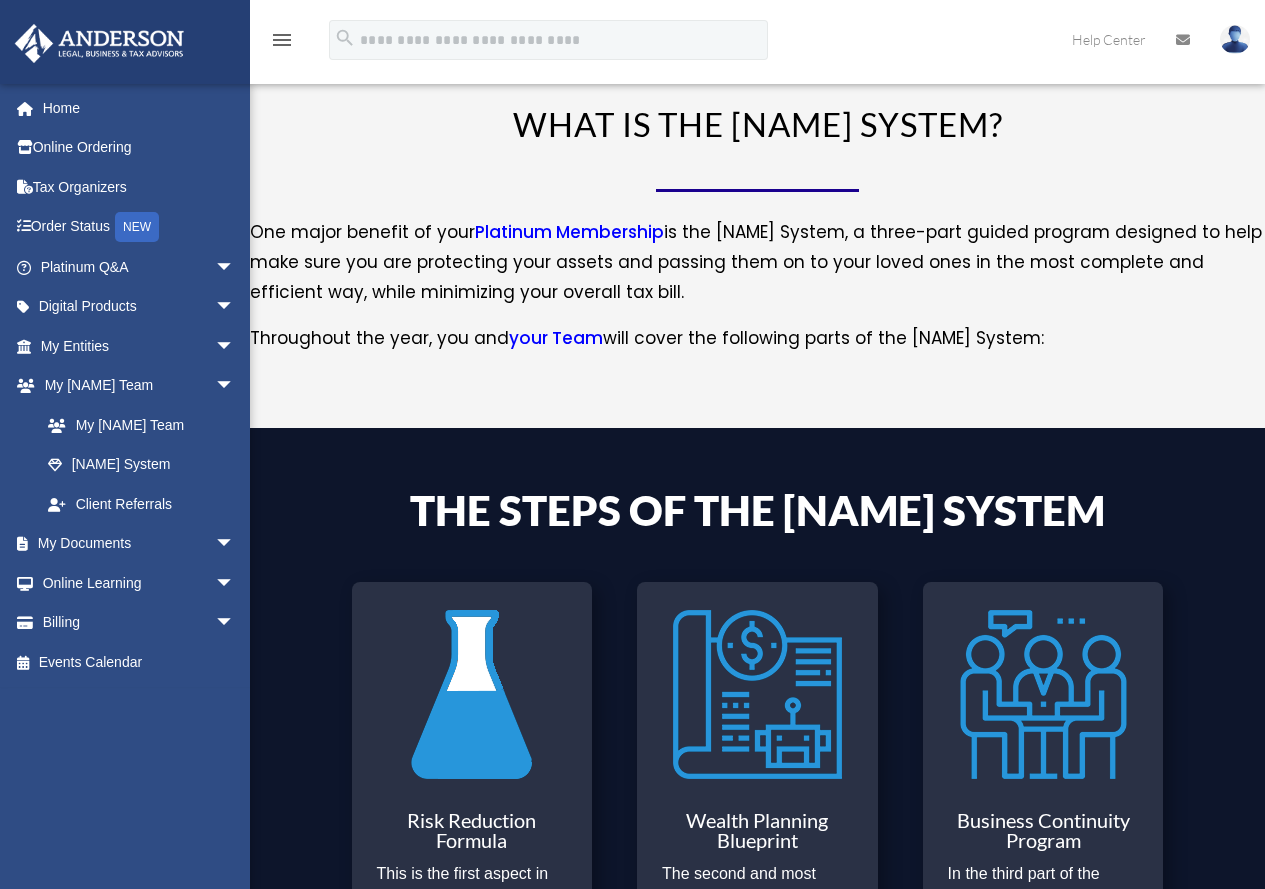 scroll, scrollTop: 305, scrollLeft: 0, axis: vertical 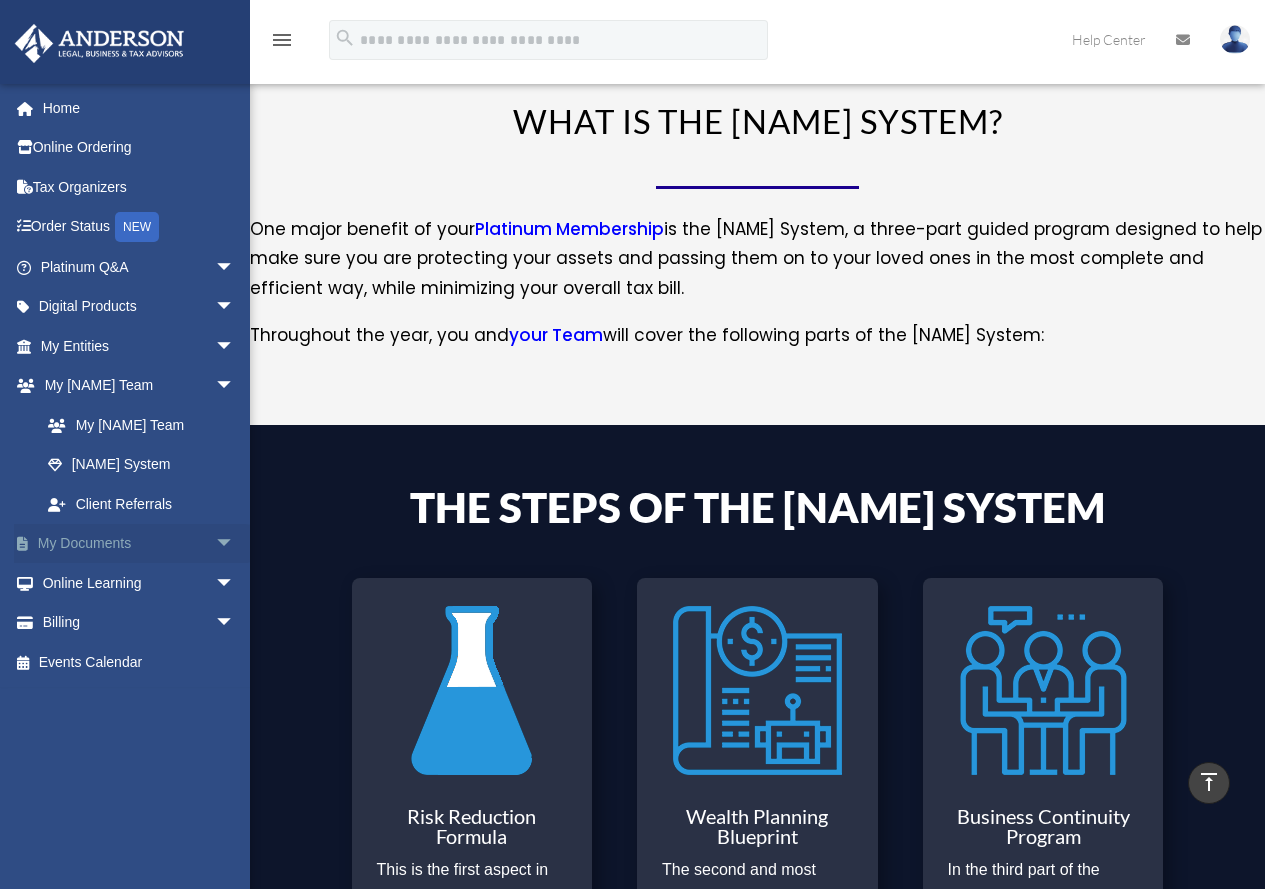 click on "My Documents arrow_drop_down" at bounding box center (139, 544) 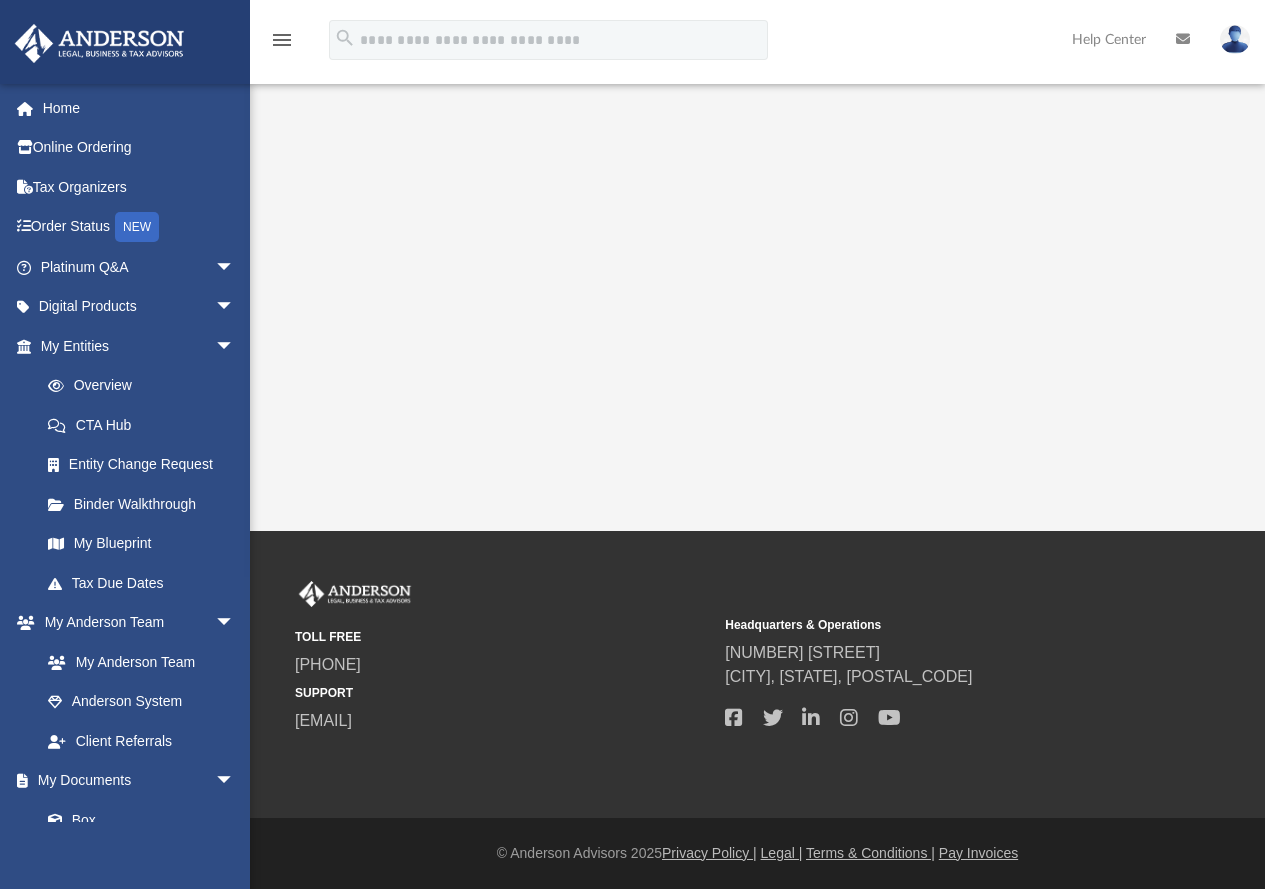 scroll, scrollTop: 0, scrollLeft: 0, axis: both 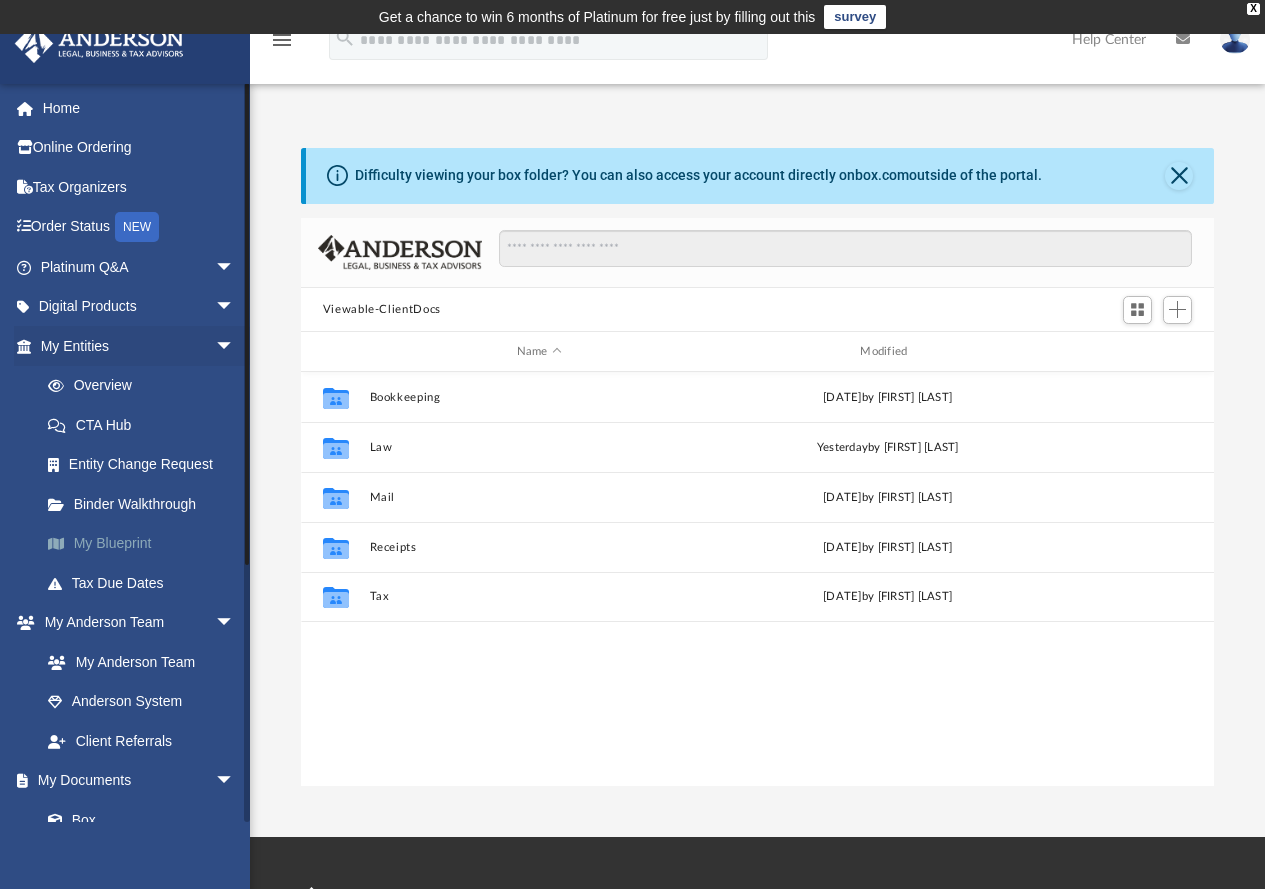 click on "My Blueprint" at bounding box center (146, 544) 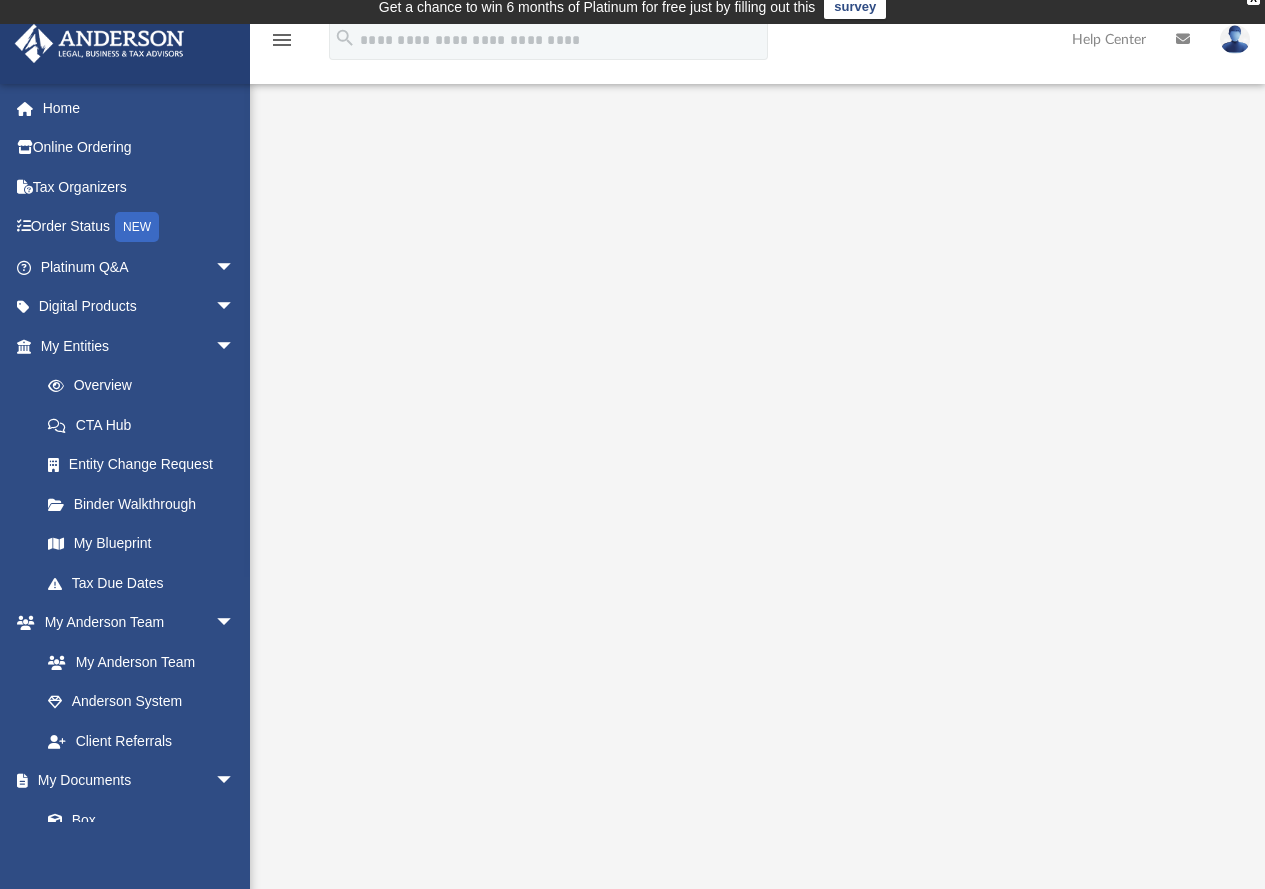 scroll, scrollTop: 0, scrollLeft: 0, axis: both 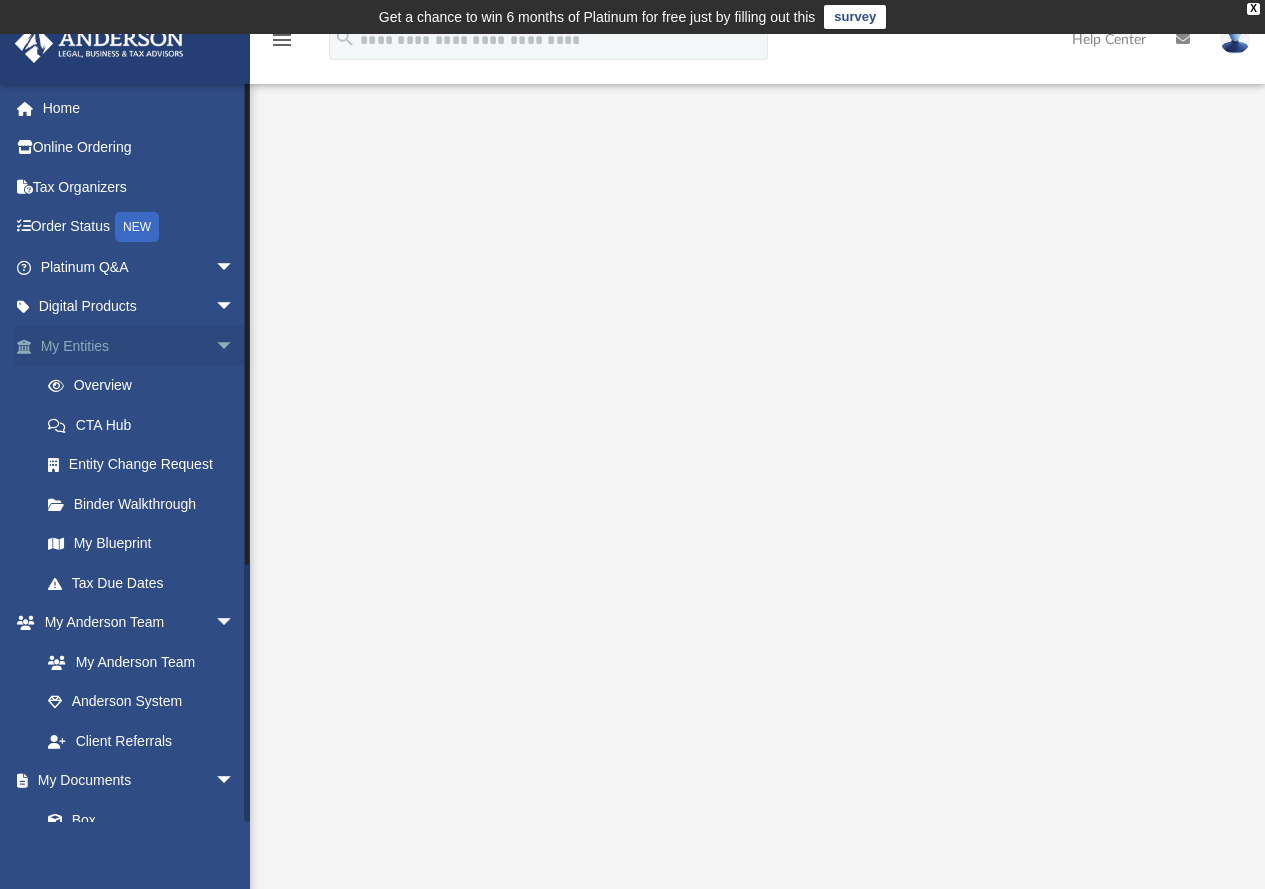 click on "My Entities arrow_drop_down" at bounding box center (139, 346) 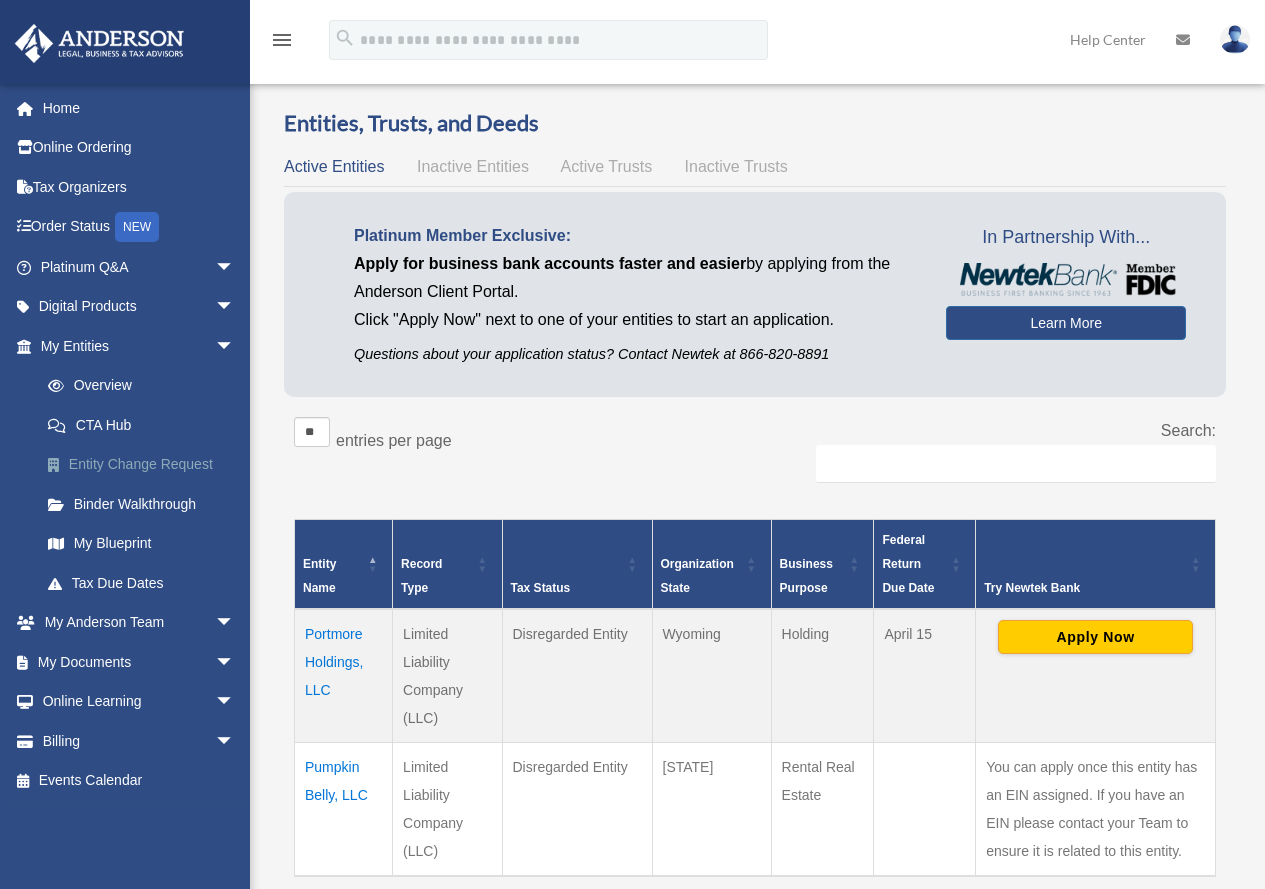 scroll, scrollTop: 0, scrollLeft: 0, axis: both 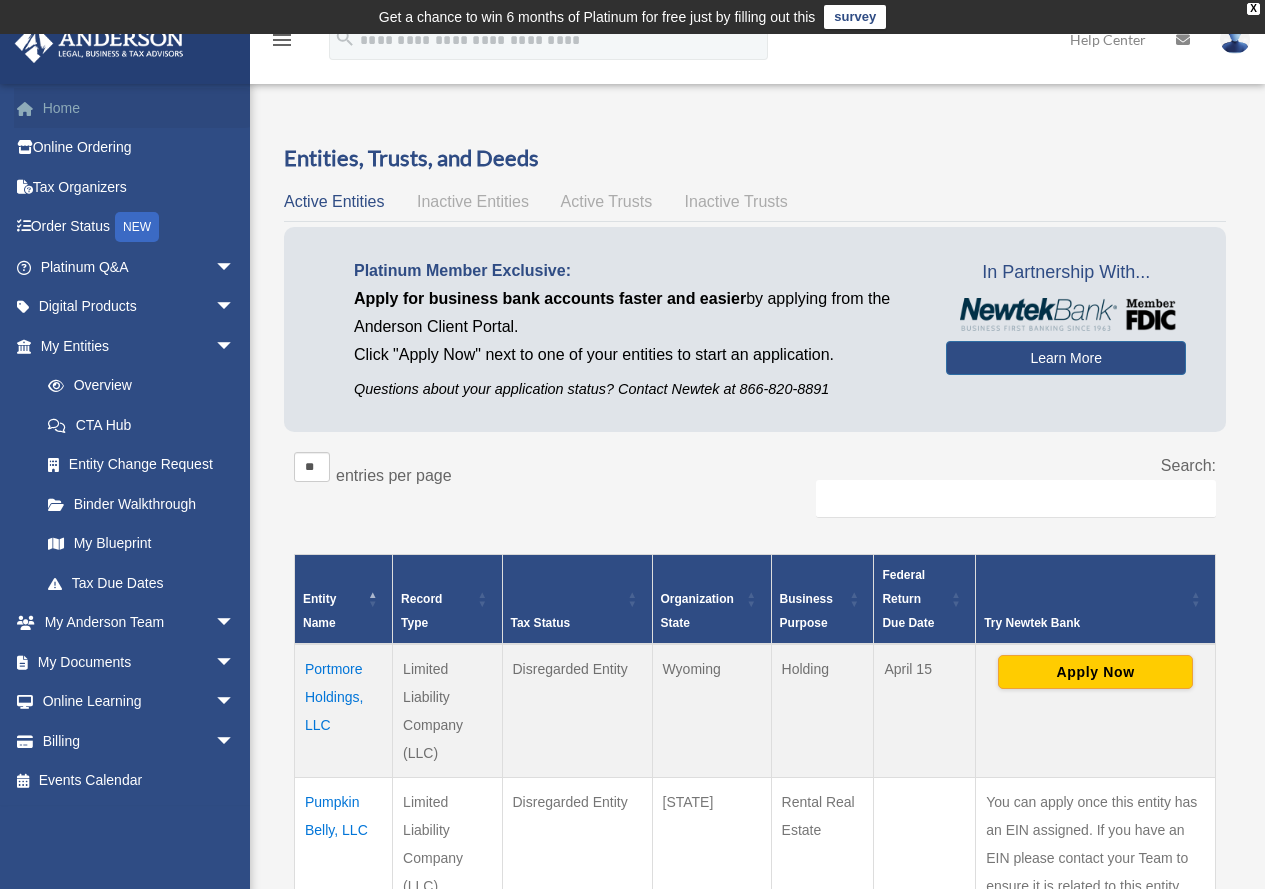 click on "Home" at bounding box center [139, 108] 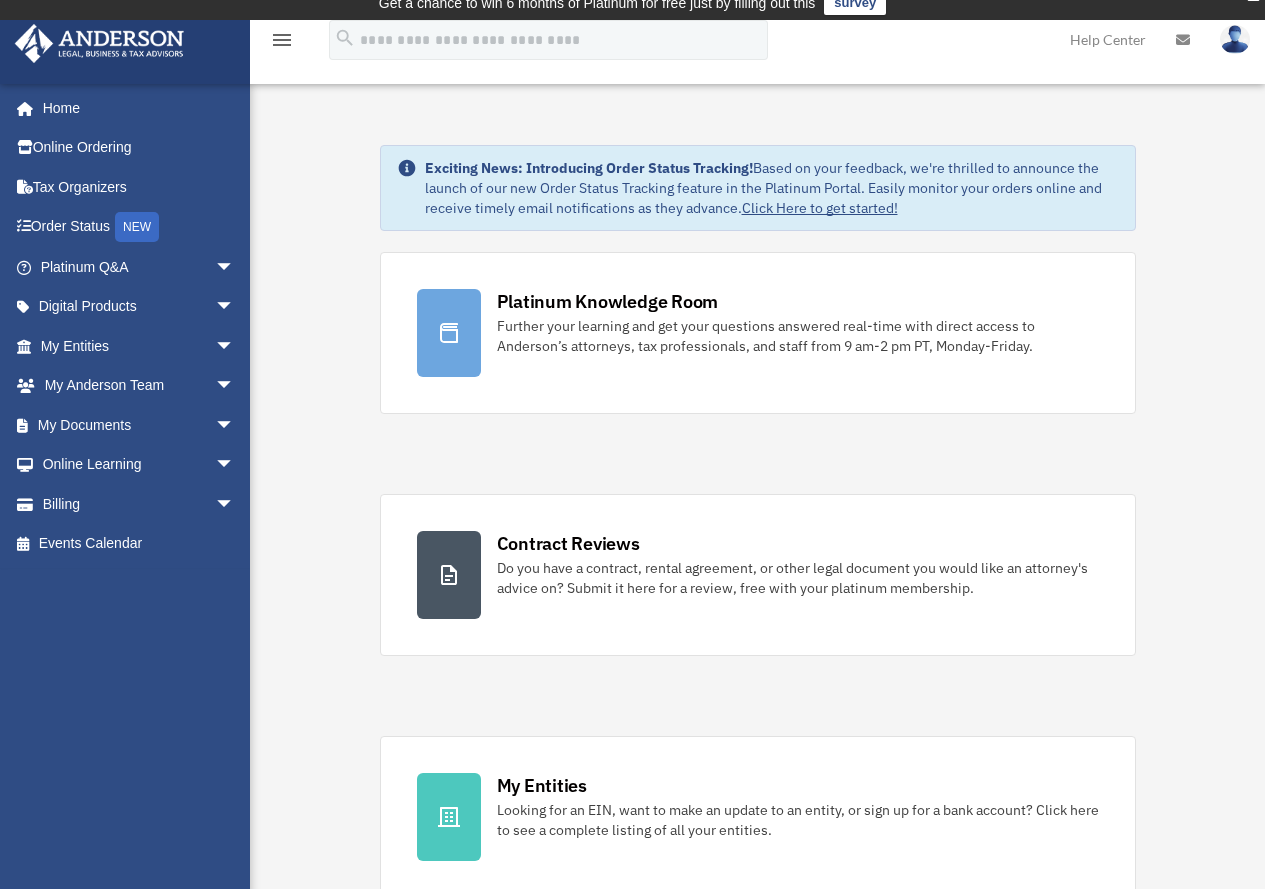 scroll, scrollTop: 0, scrollLeft: 0, axis: both 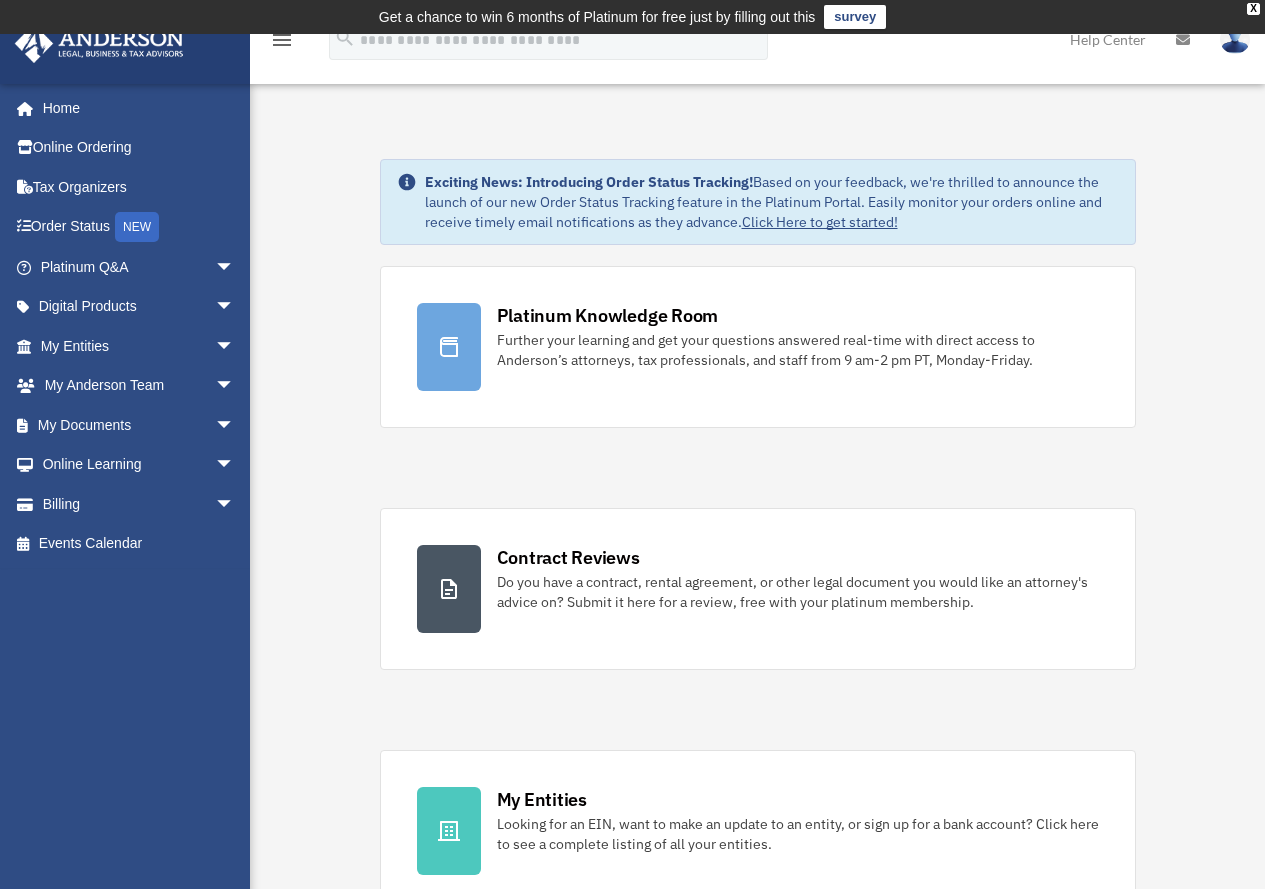 click at bounding box center [1235, 39] 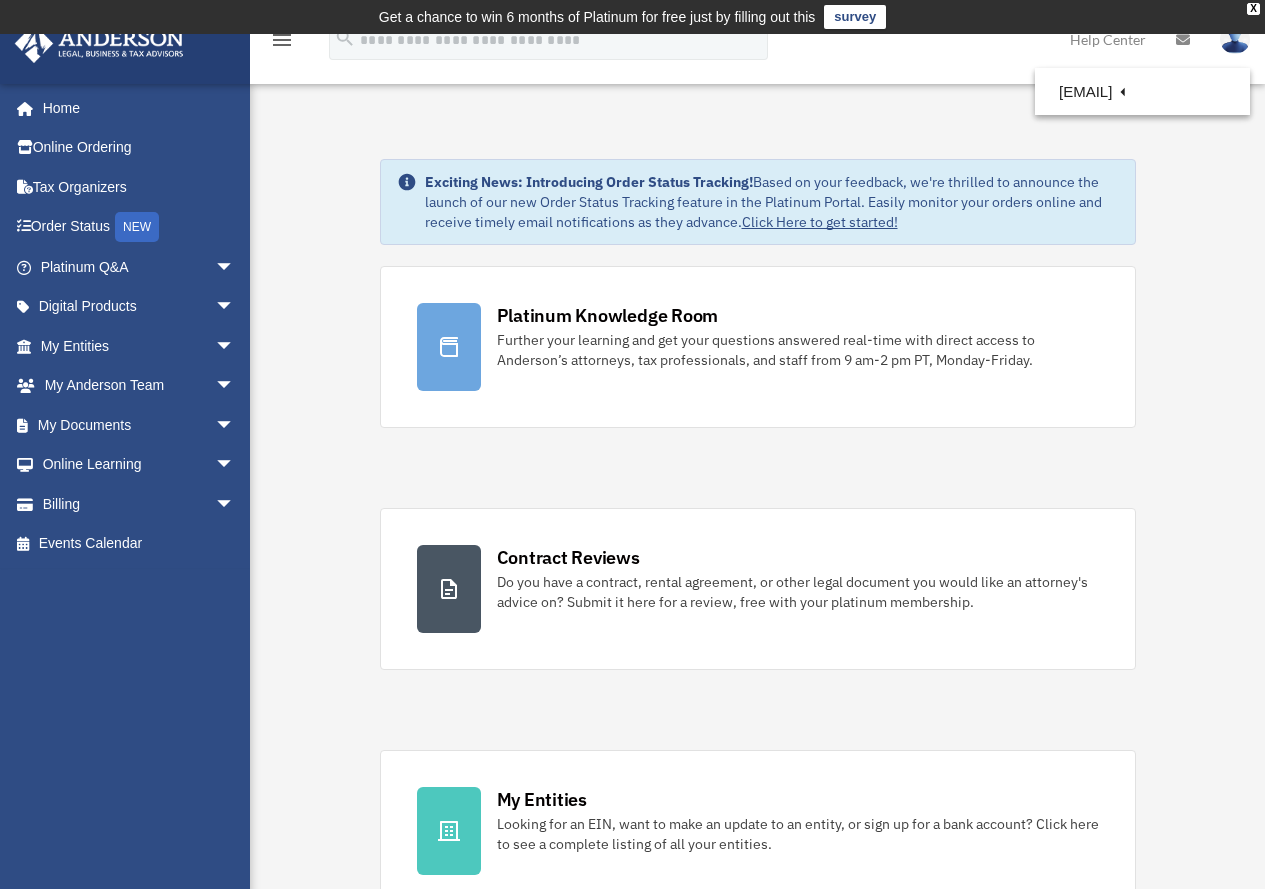 click on "Exciting News: Introducing Order Status Tracking!  Based on your feedback, we're thrilled to announce the launch of our new Order Status Tracking feature in the Platinum Portal. Easily monitor your orders online and receive timely email notifications as they advance.   Click Here to get started!
Platinum Knowledge Room
Further your learning and get your questions answered real-time with direct access to Anderson’s attorneys, tax professionals, and staff from 9 am-2 pm PT, Monday-Friday." at bounding box center [757, 1284] 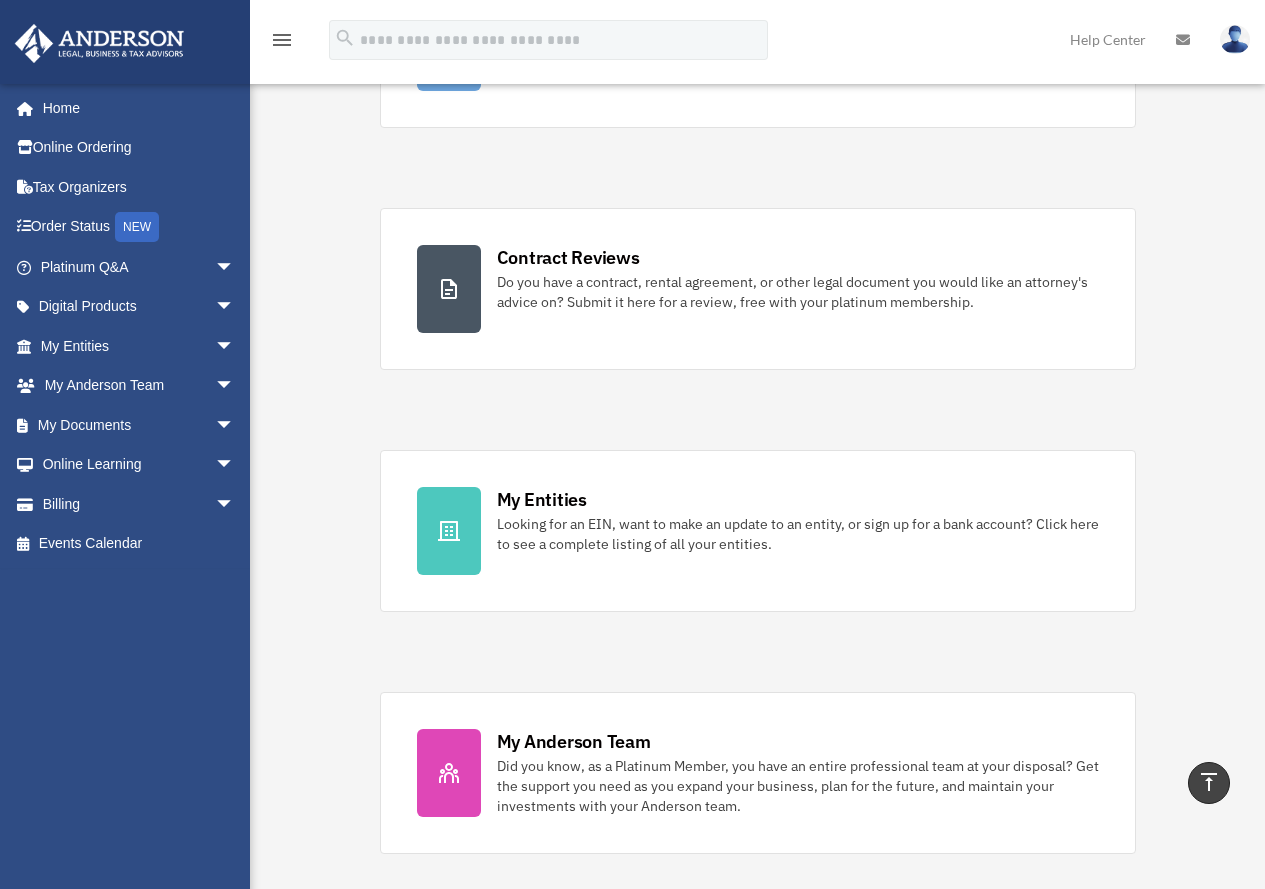 scroll, scrollTop: 0, scrollLeft: 0, axis: both 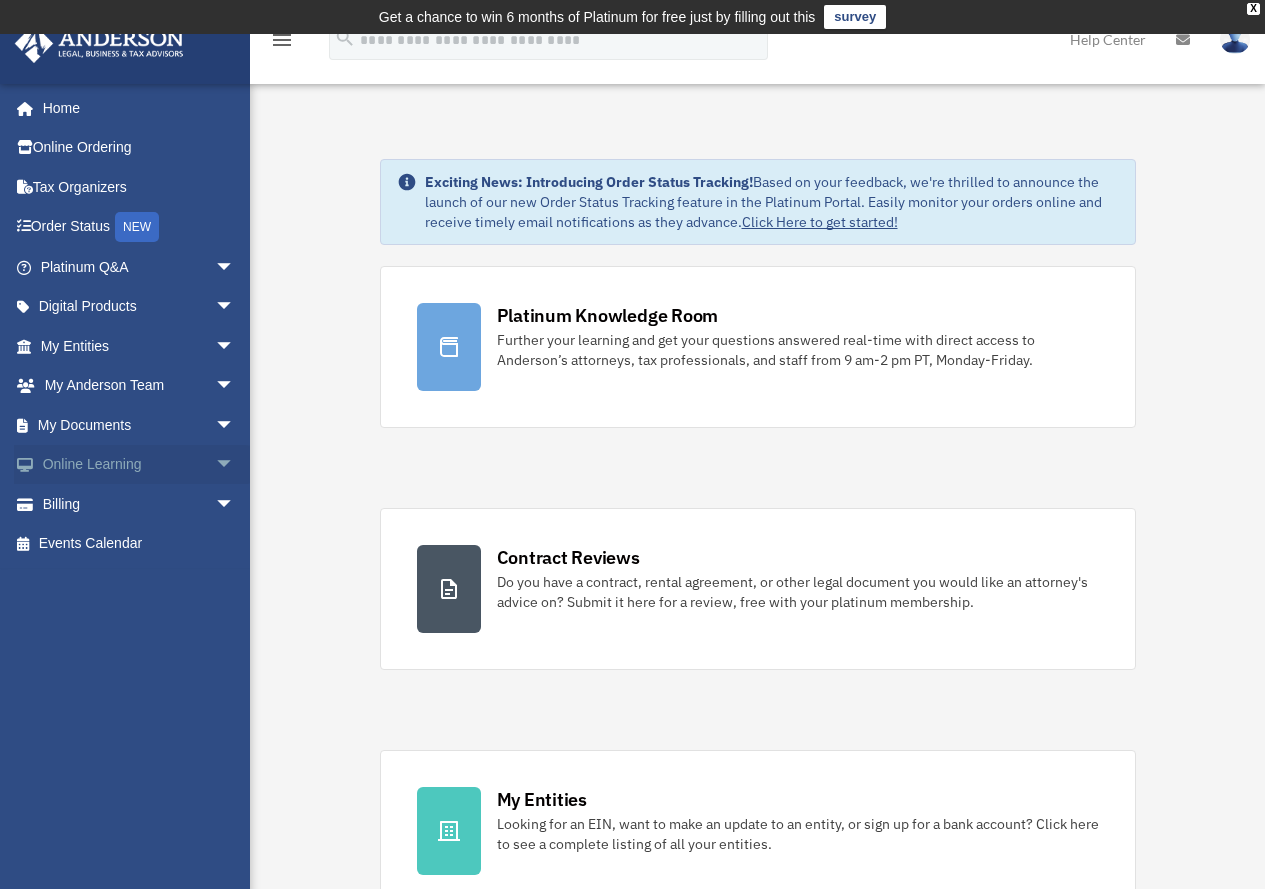 click on "Online Learning arrow_drop_down" at bounding box center [139, 465] 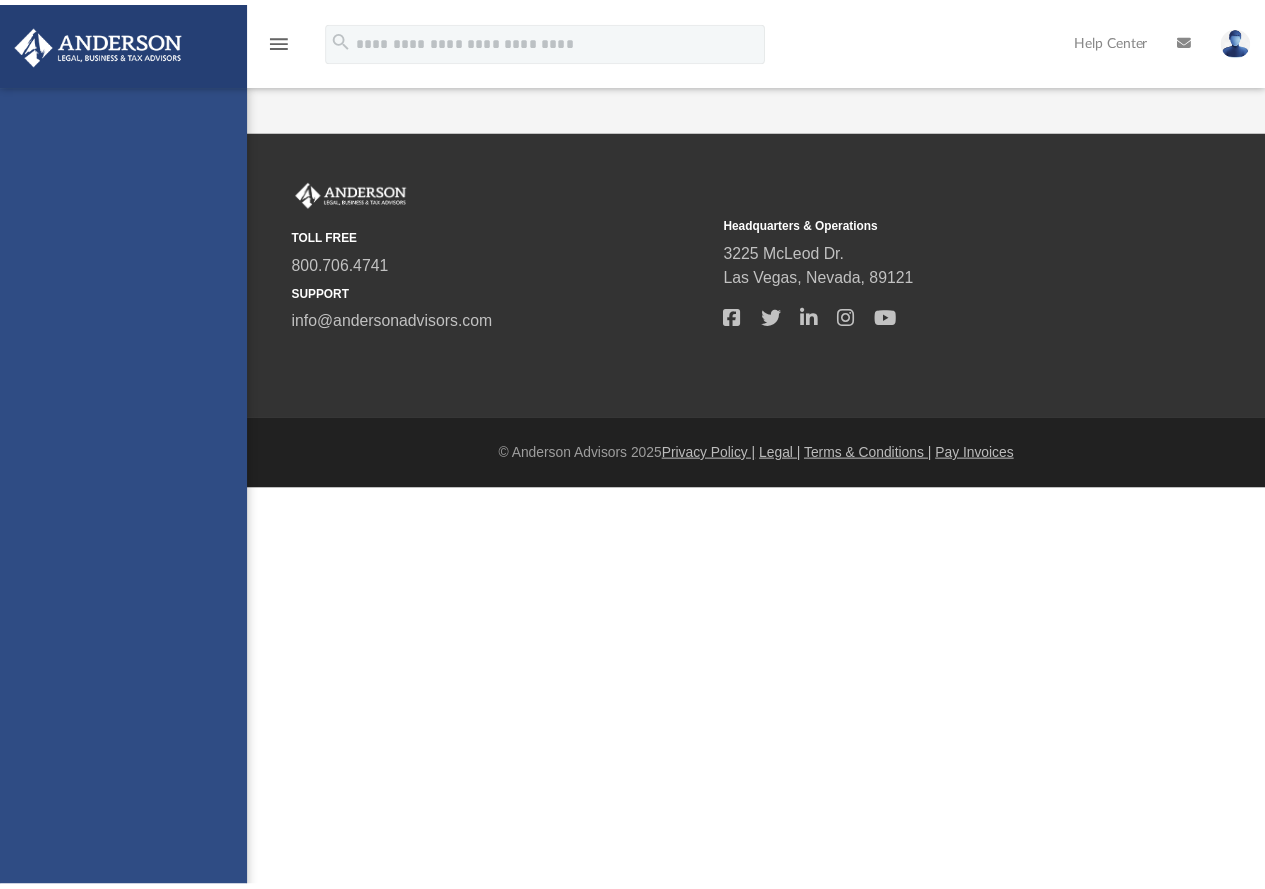 scroll, scrollTop: 0, scrollLeft: 0, axis: both 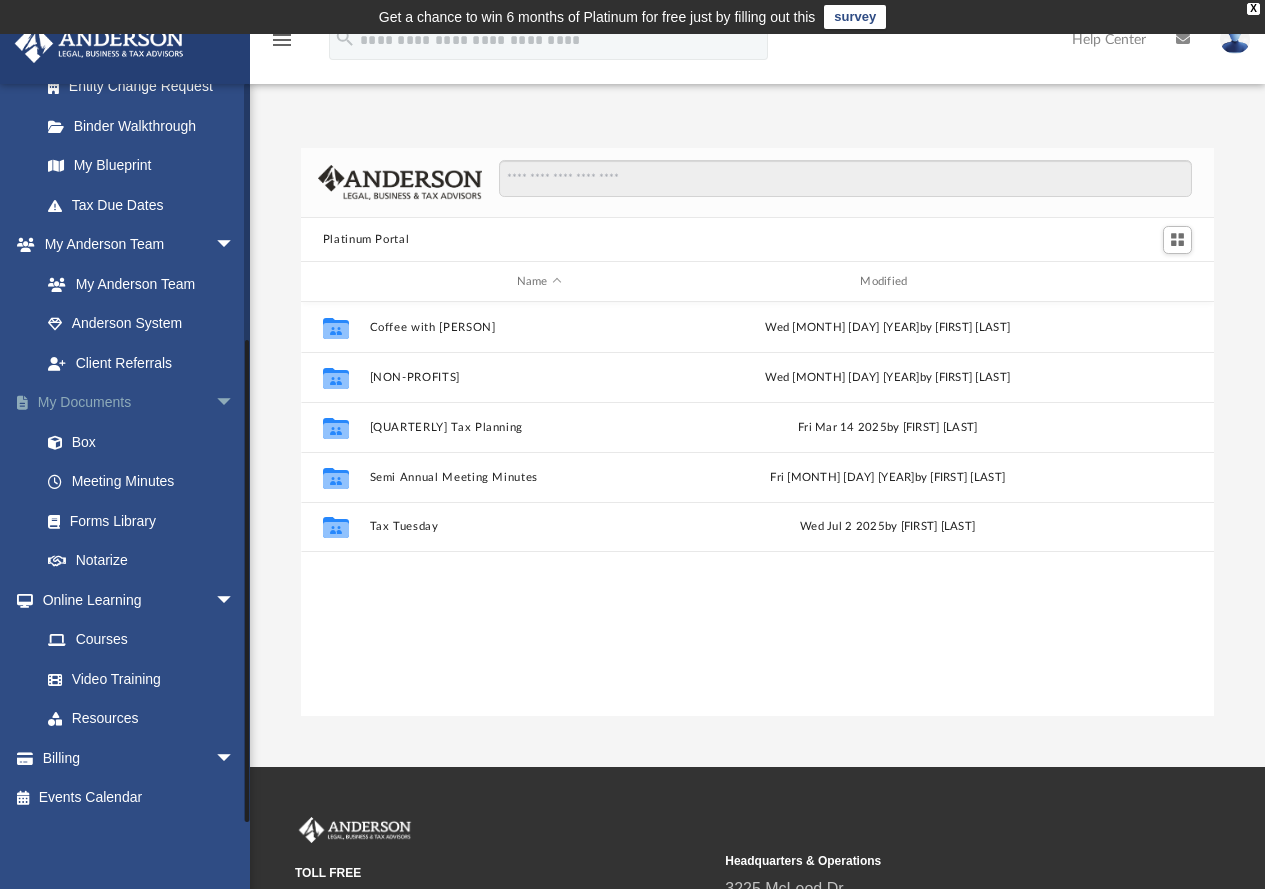 click on "arrow_drop_down" at bounding box center [235, 403] 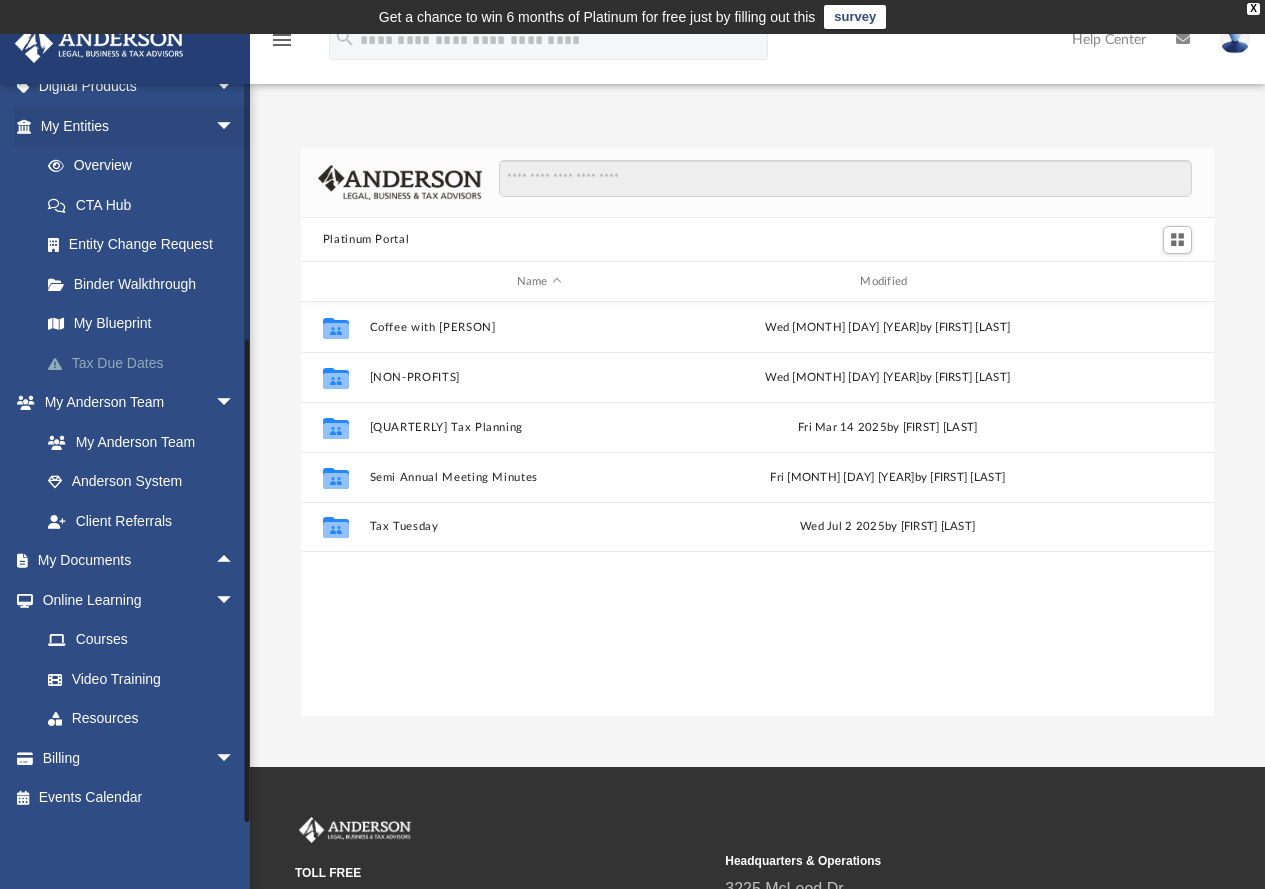scroll, scrollTop: 220, scrollLeft: 0, axis: vertical 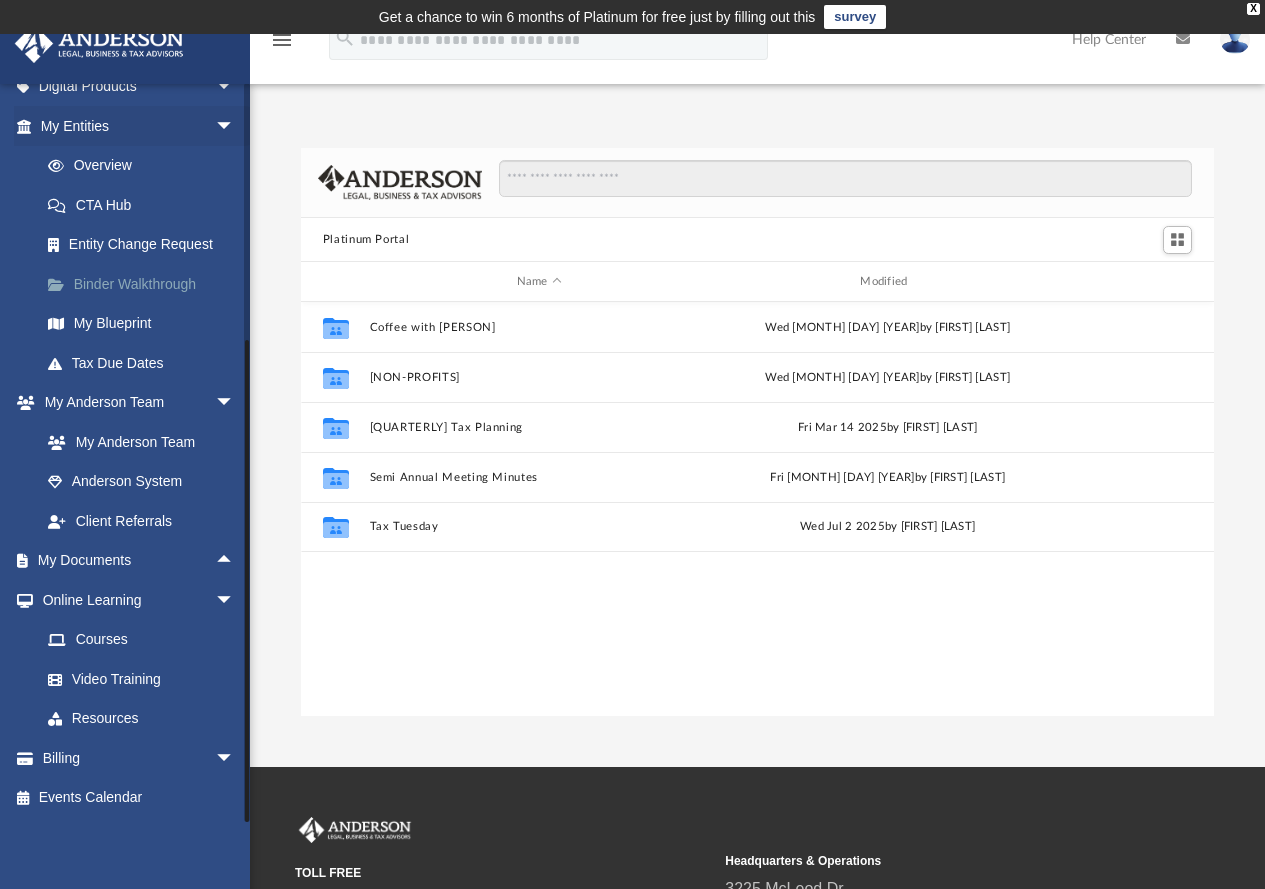 click on "arrow_drop_down" at bounding box center [235, 403] 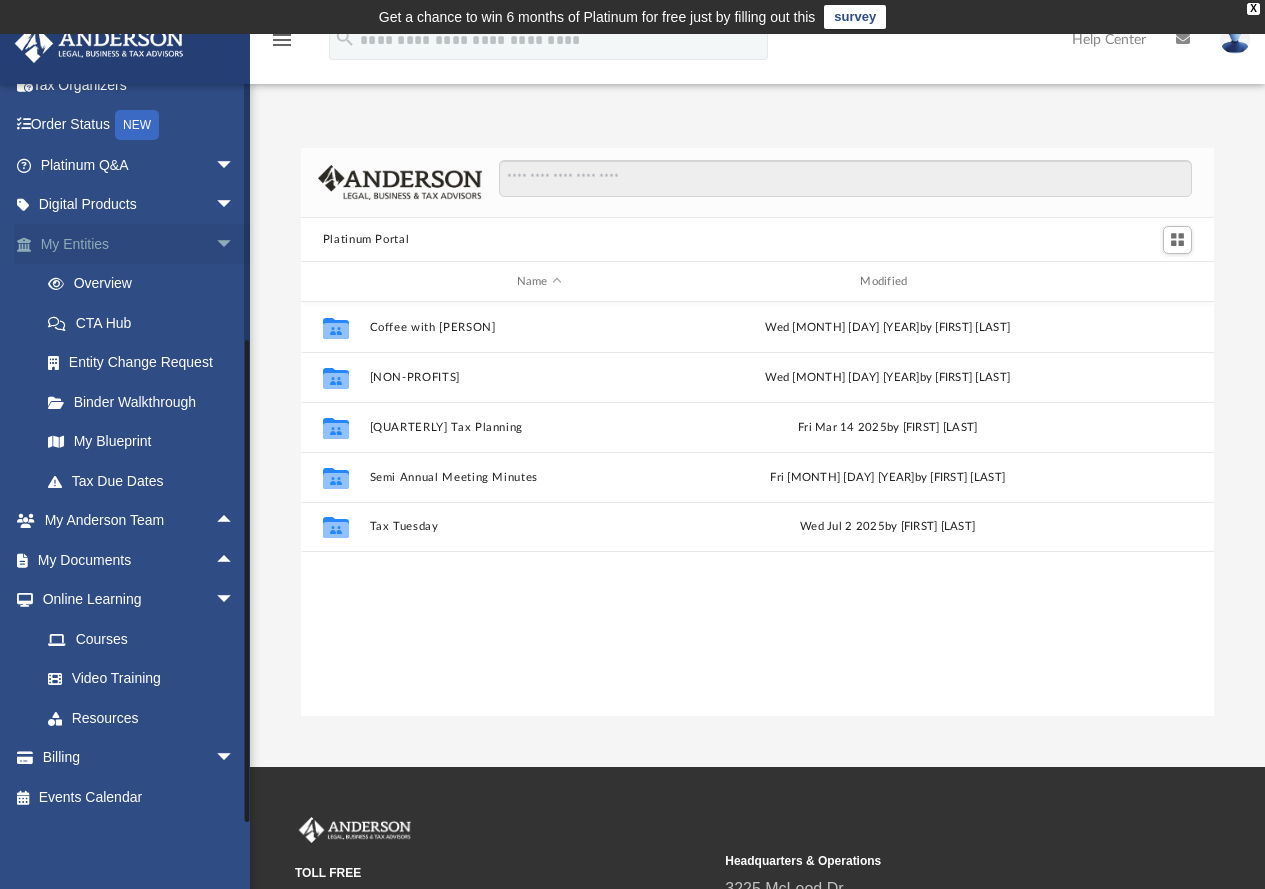 click on "arrow_drop_down" at bounding box center (235, 244) 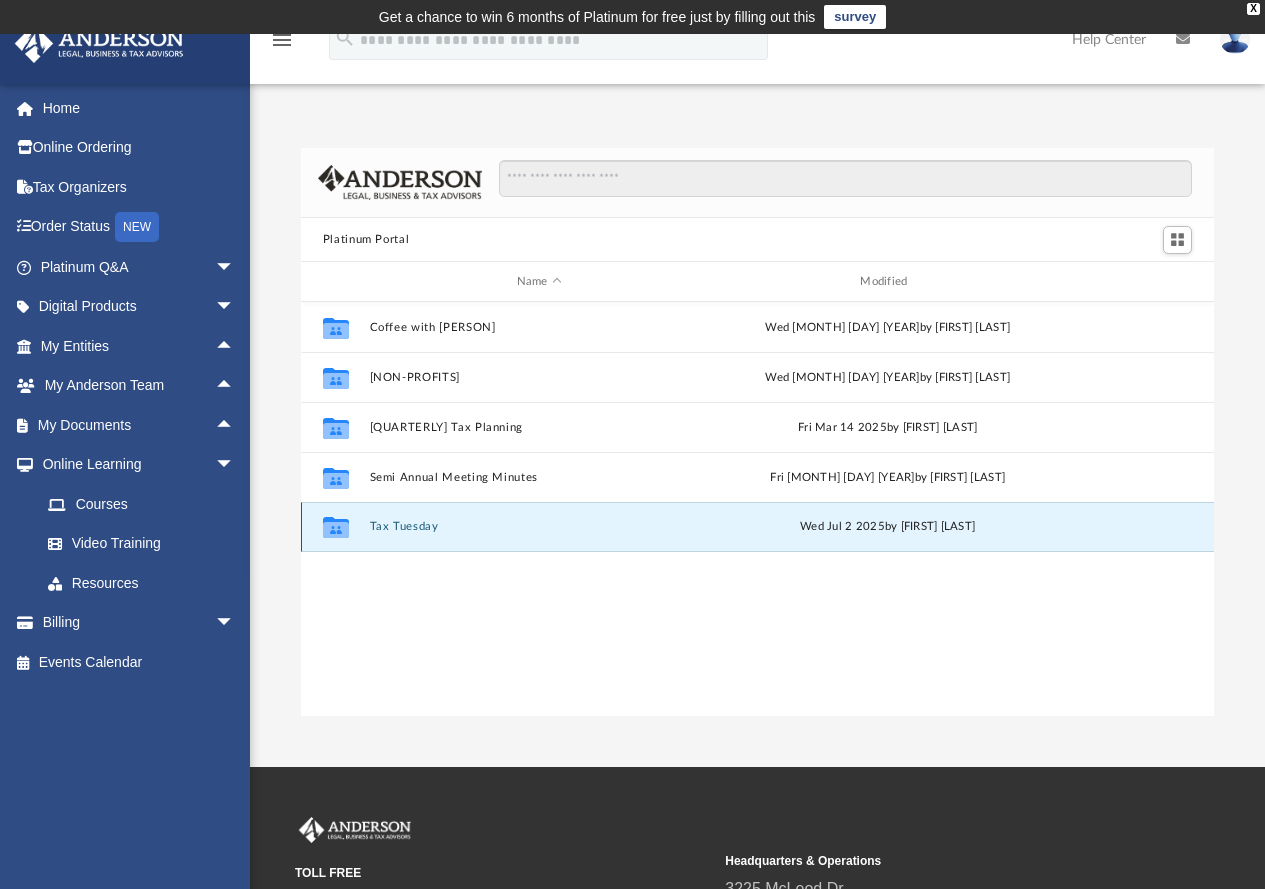 click on "Tax Tuesday" at bounding box center (539, 527) 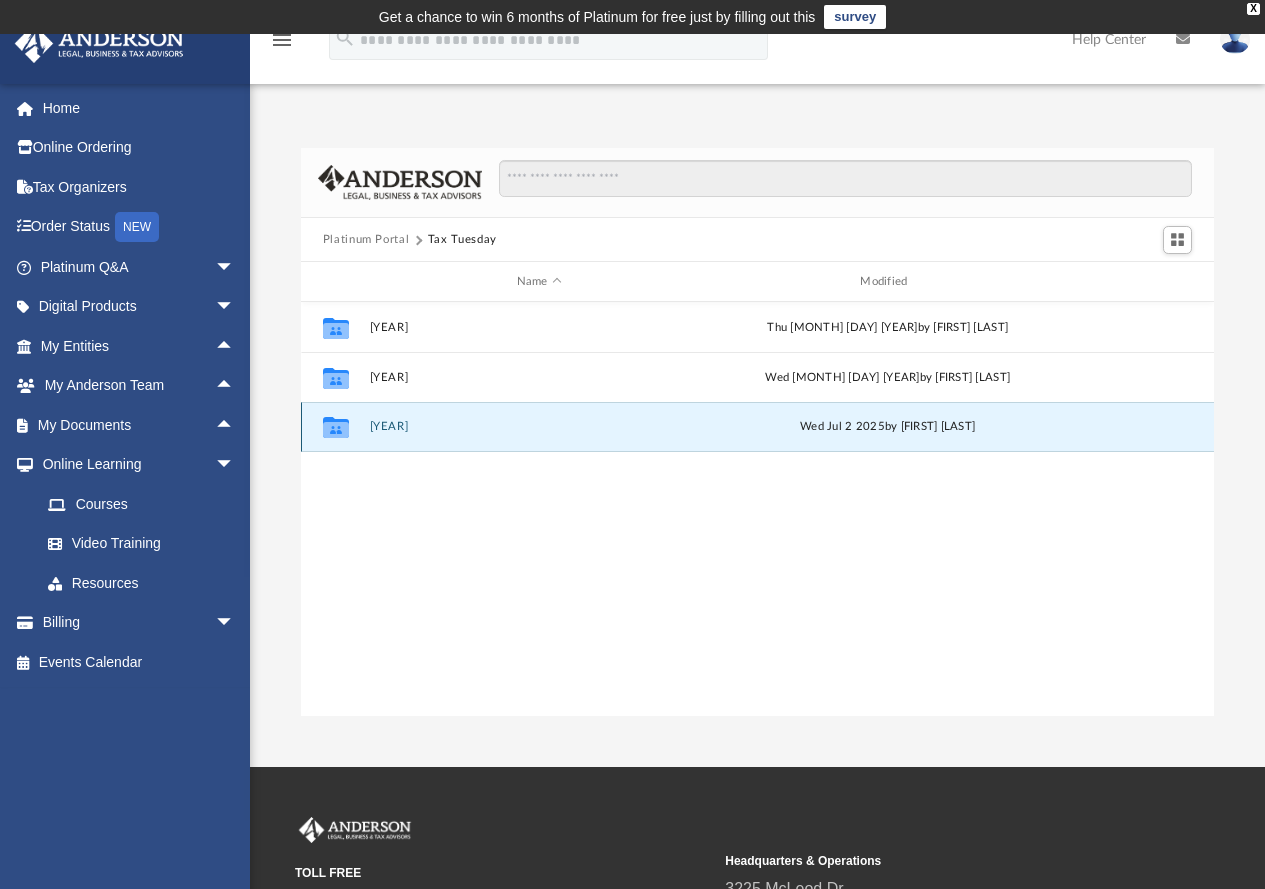 click on "[YEAR]" at bounding box center (539, 427) 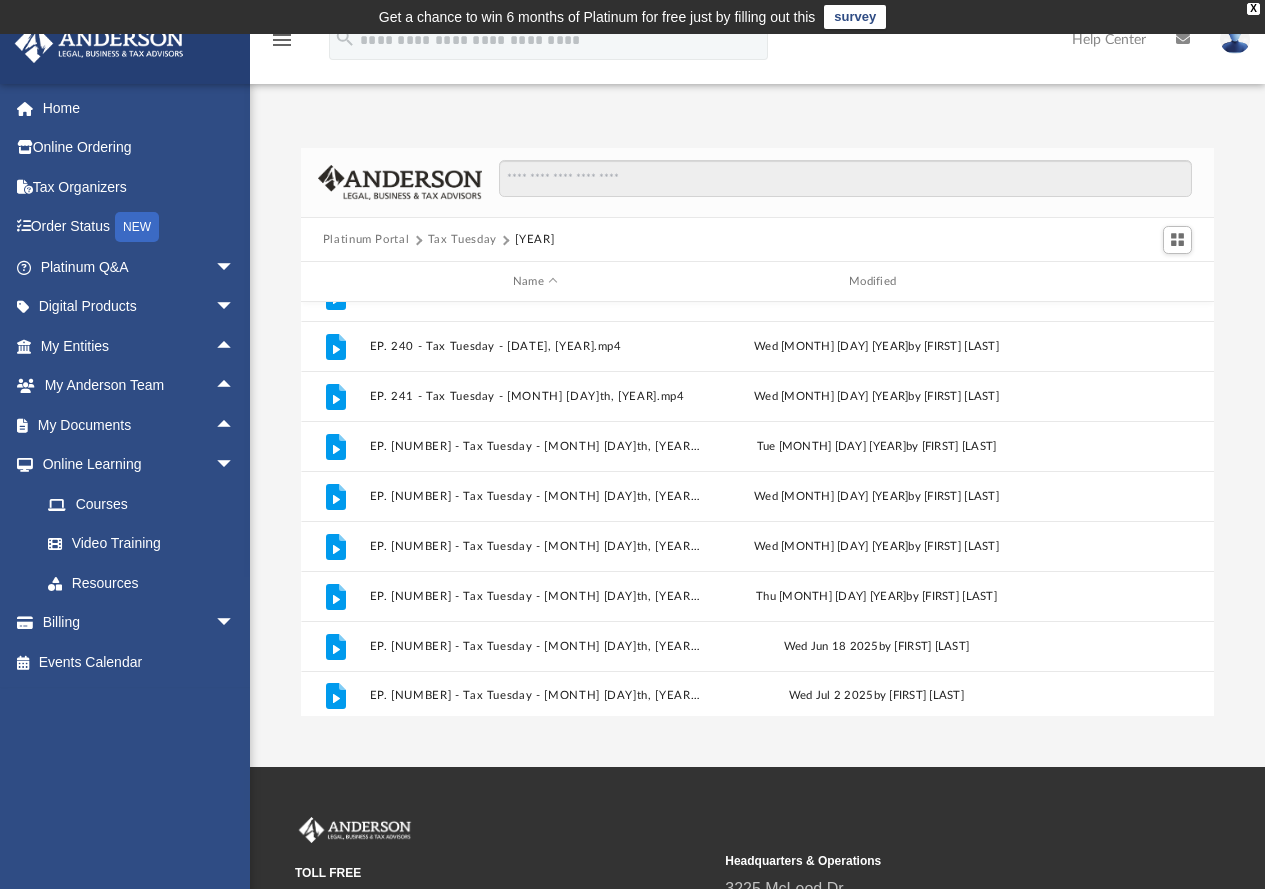 scroll, scrollTop: 236, scrollLeft: 0, axis: vertical 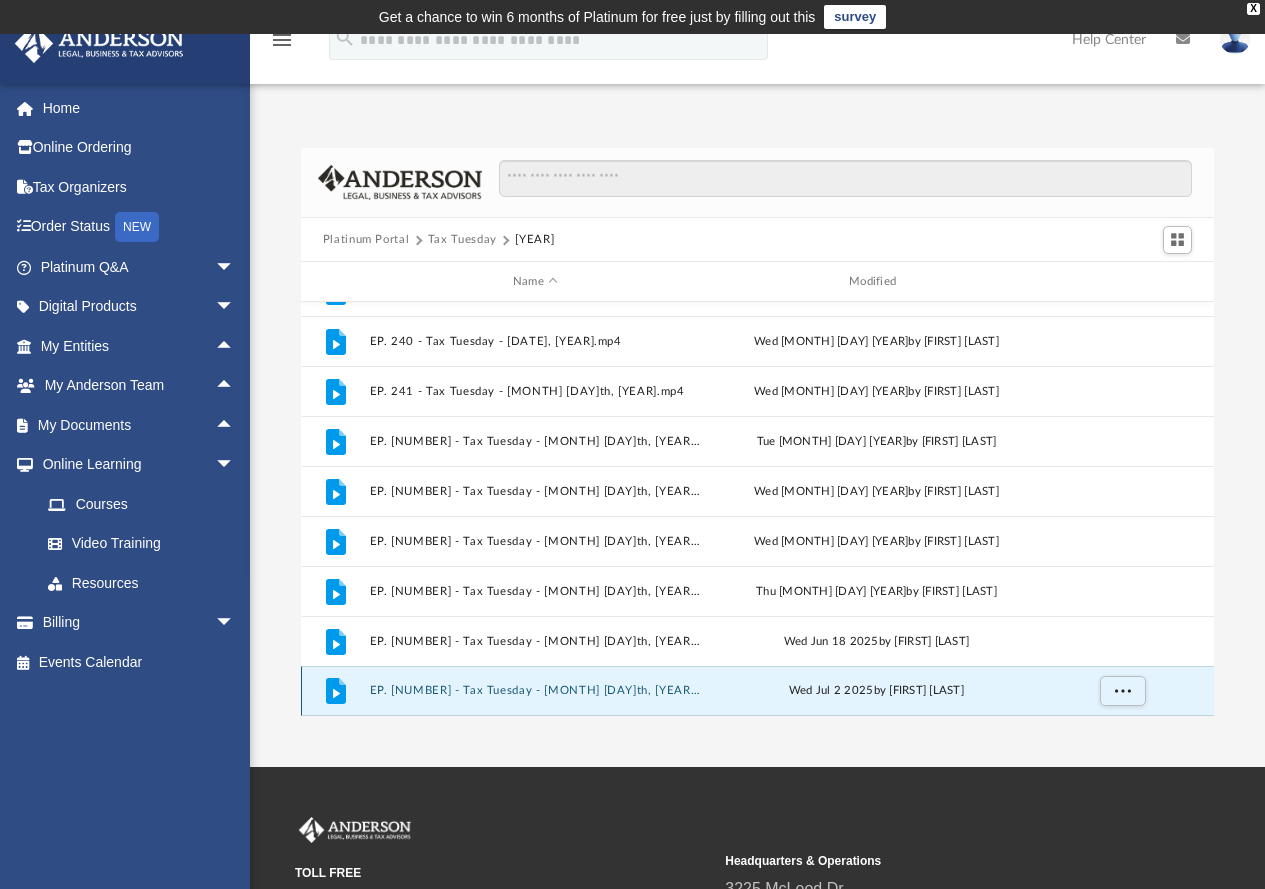 click on "EP. [NUMBER] - Tax Tuesday - [MONTH] [DAY]th, [YEAR].mp4" at bounding box center (535, 691) 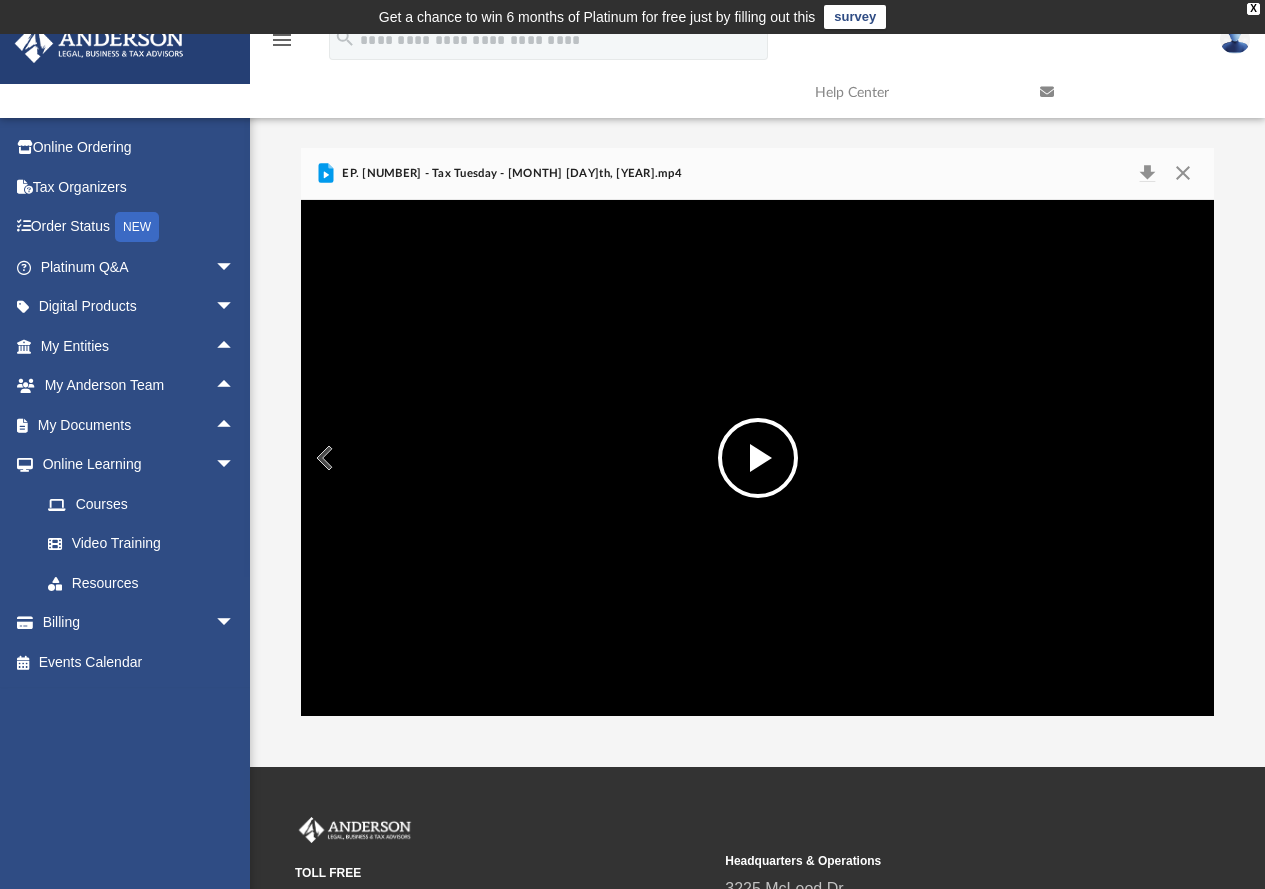 click at bounding box center [758, 458] 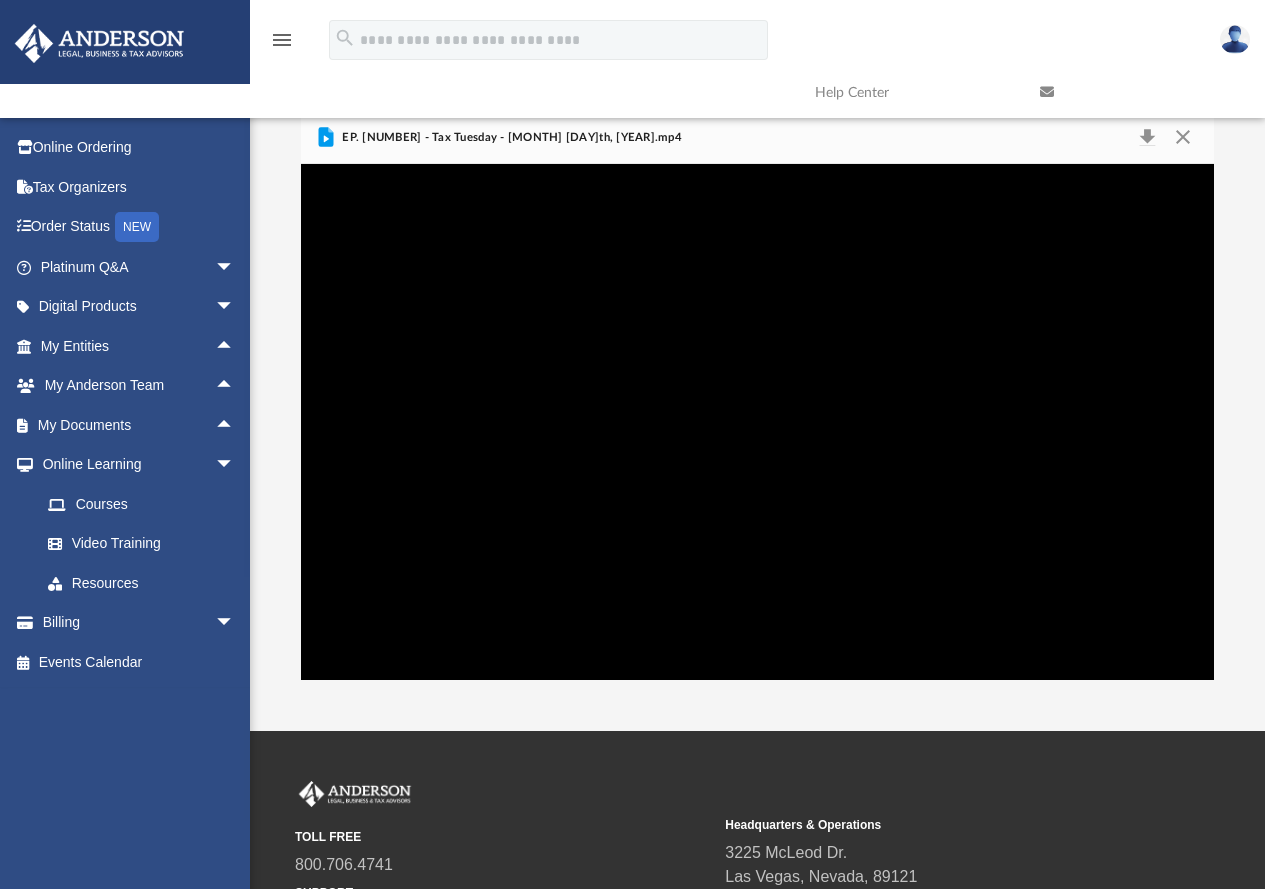 scroll, scrollTop: 100, scrollLeft: 0, axis: vertical 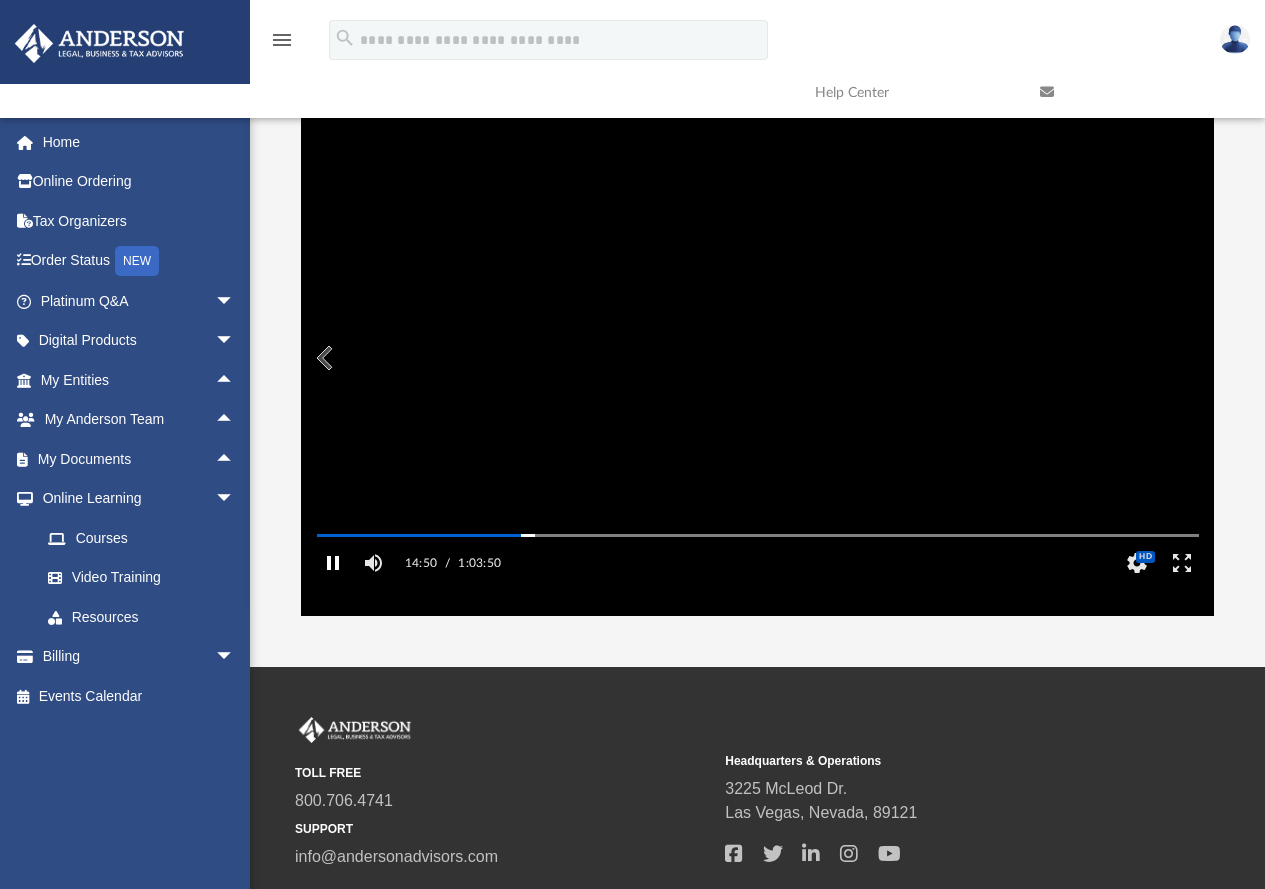 click at bounding box center [333, 563] 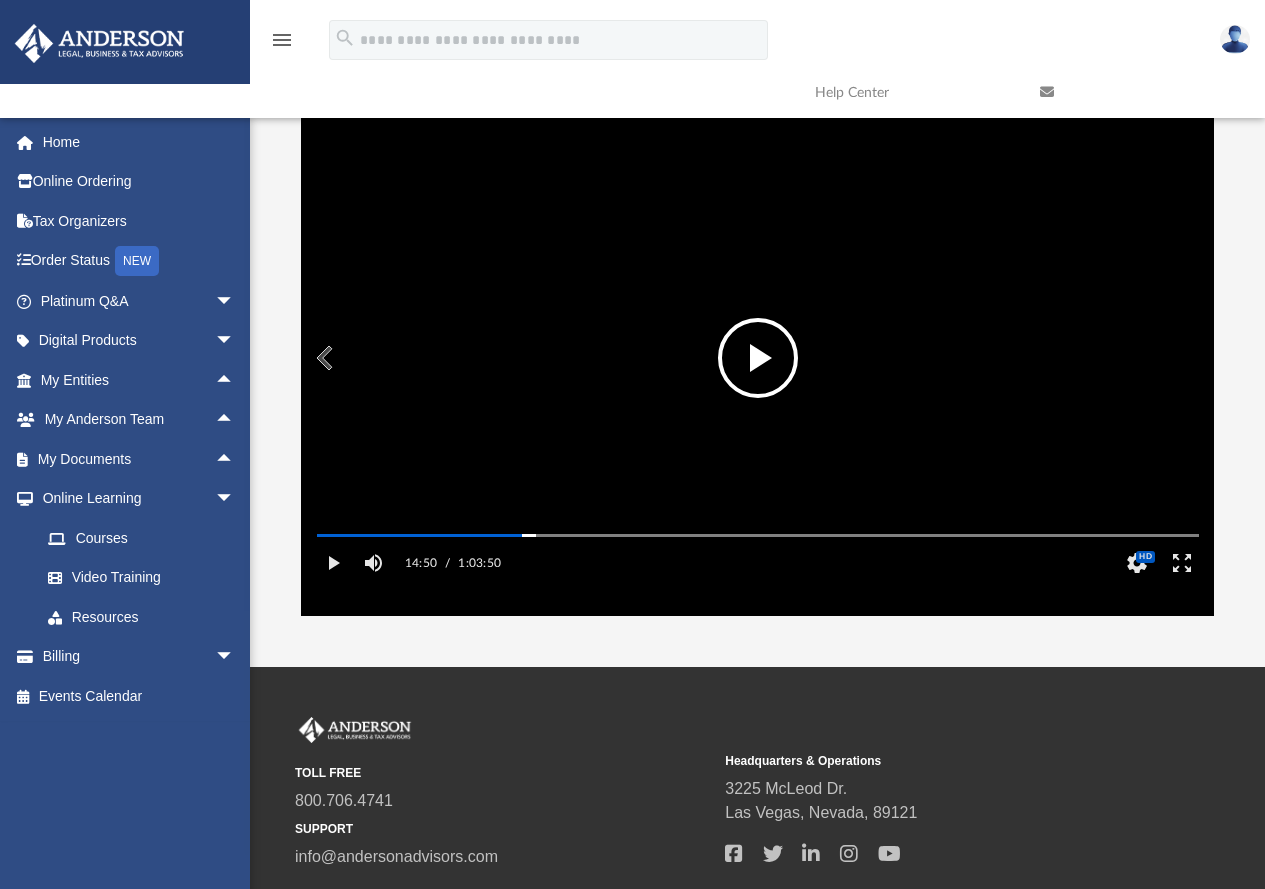 click on "App
[EMAIL]
Sign Out
[EMAIL]
Home
Online Ordering
Tax Organizers
Order Status  NEW
Platinum Q&A arrow_drop_down
Client FAQ
Platinum Walkthrough
Submit a Question
Answered Questions
Document Review
Platinum Knowledge Room
Tax & Bookkeeping Packages
Land Trust & Deed Forum
Portal Feedback
Digital Products arrow_drop_down
Tax Toolbox
Virtual Bookkeeping
Land Trust Kit" at bounding box center [632, 300] 